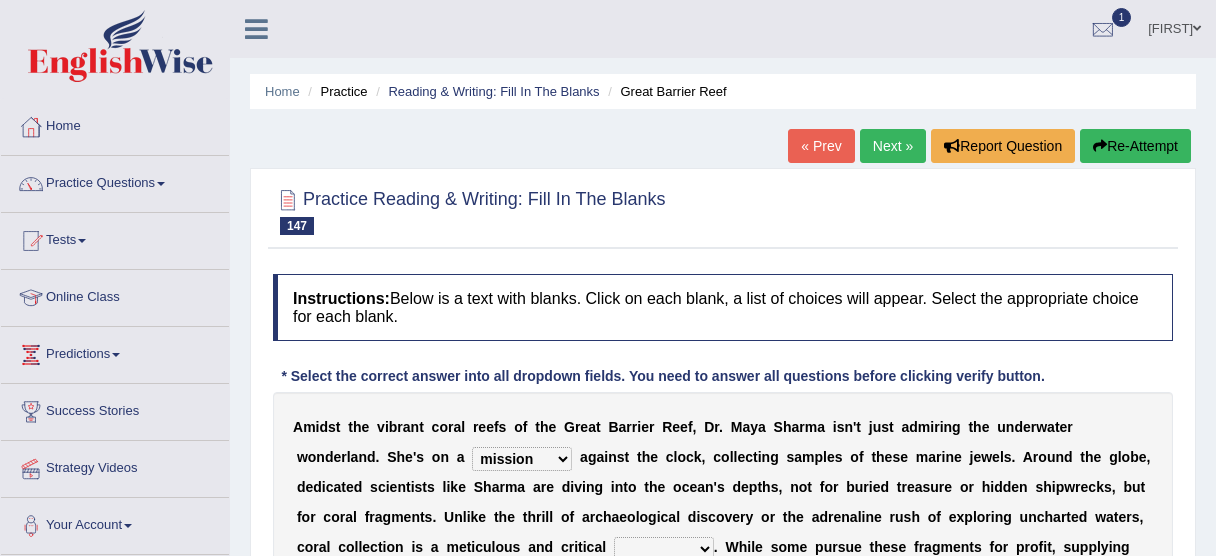 select on "mission" 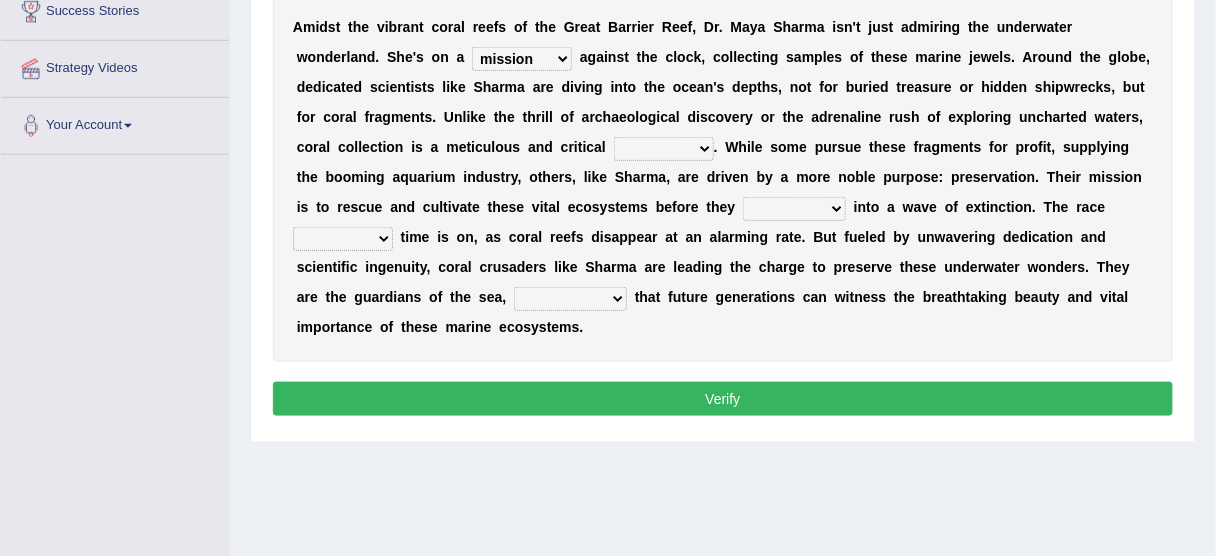 scroll, scrollTop: 0, scrollLeft: 0, axis: both 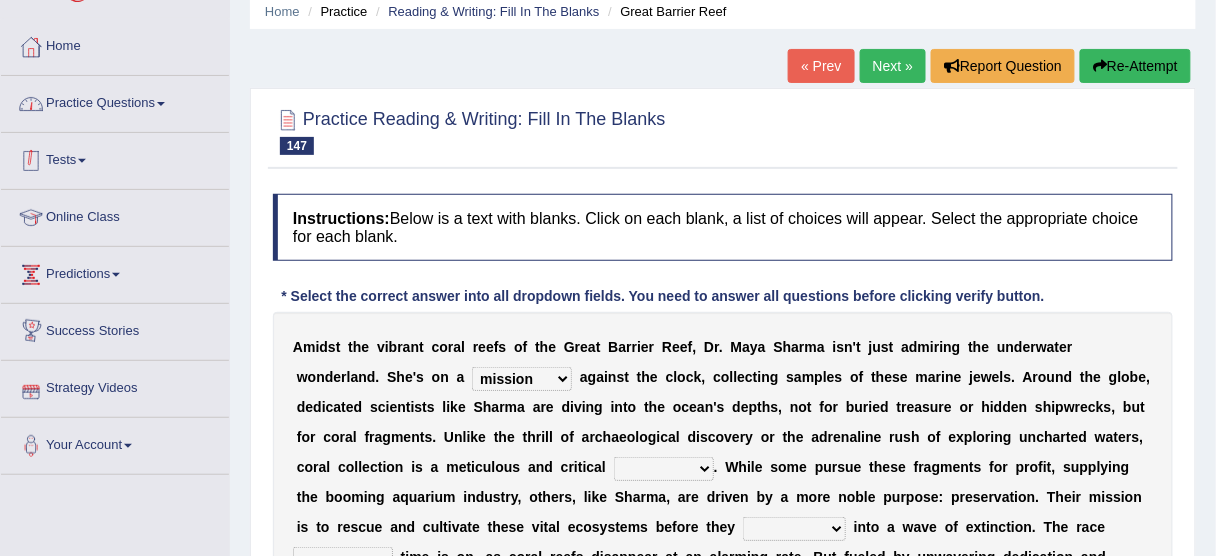 drag, startPoint x: 100, startPoint y: 90, endPoint x: 110, endPoint y: 110, distance: 22.36068 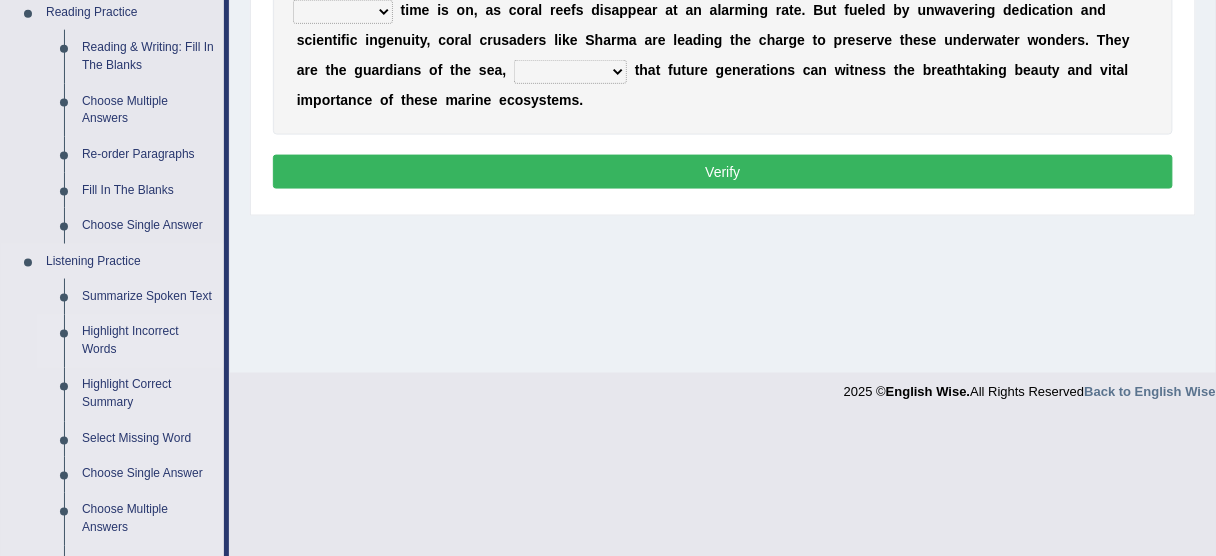 scroll, scrollTop: 720, scrollLeft: 0, axis: vertical 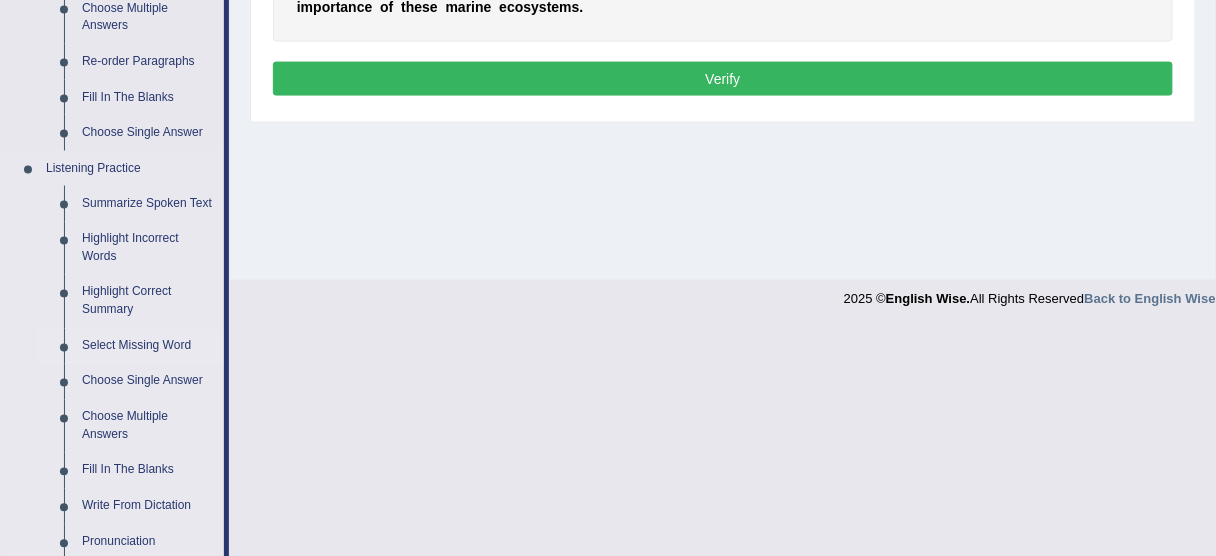 click on "Select Missing Word" at bounding box center (148, 347) 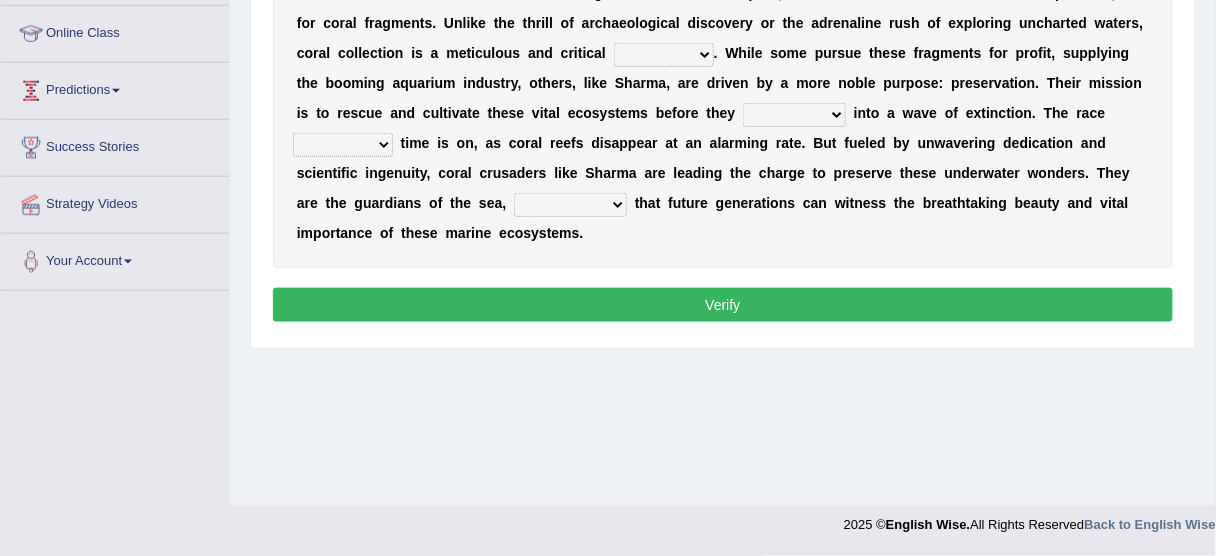 scroll, scrollTop: 370, scrollLeft: 0, axis: vertical 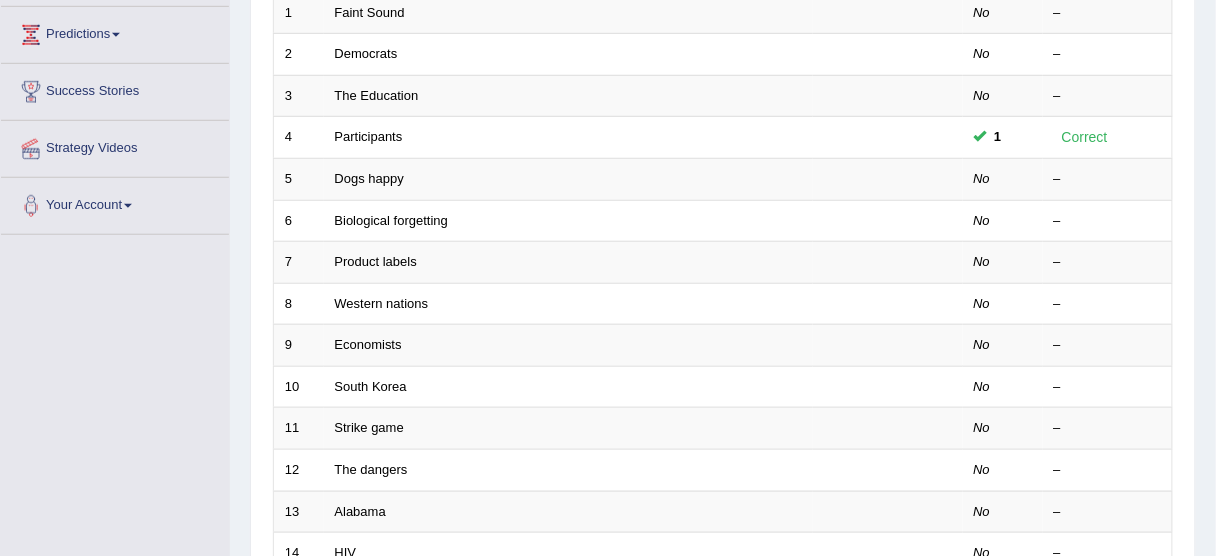 click on "Toggle navigation
Home
Practice Questions   Speaking Practice Read Aloud
Repeat Sentence
Describe Image
Re-tell Lecture
Answer Short Question
Summarize Group Discussion
Respond To A Situation
Writing Practice  Summarize Written Text
Write Essay
Reading Practice  Reading & Writing: Fill In The Blanks
Choose Multiple Answers
Re-order Paragraphs
Fill In The Blanks
Choose Single Answer
Listening Practice  Summarize Spoken Text
Highlight Incorrect Words
Highlight Correct Summary
Select Missing Word
Choose Single Answer
Choose Multiple Answers
Fill In The Blanks
Write From Dictation
Pronunciation
Tests  Take Practice Sectional Test
Take Mock Test" at bounding box center [608, 337] 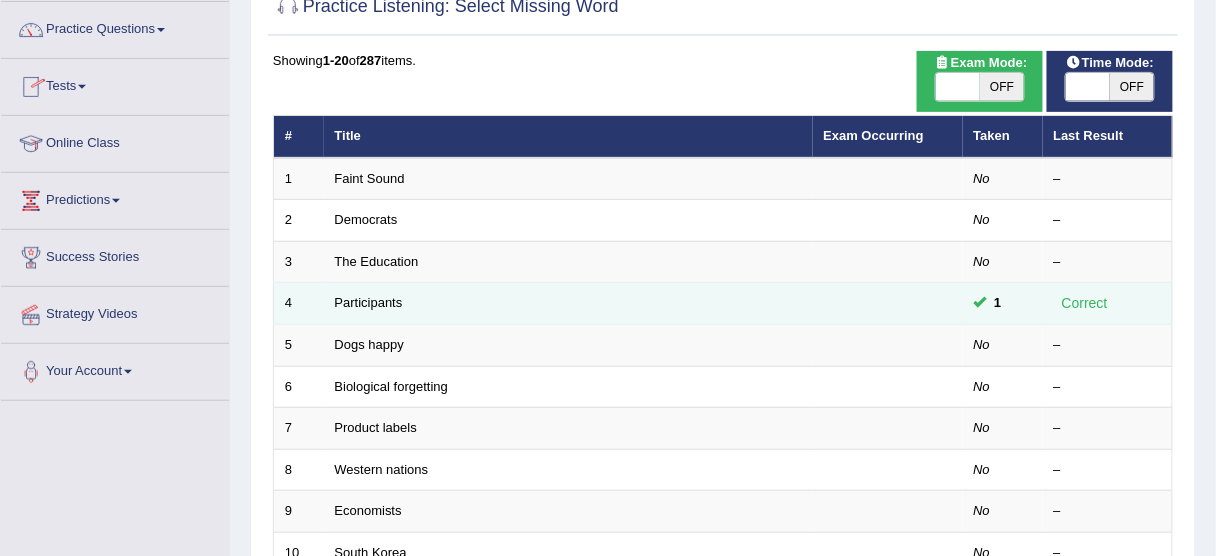 scroll, scrollTop: 240, scrollLeft: 0, axis: vertical 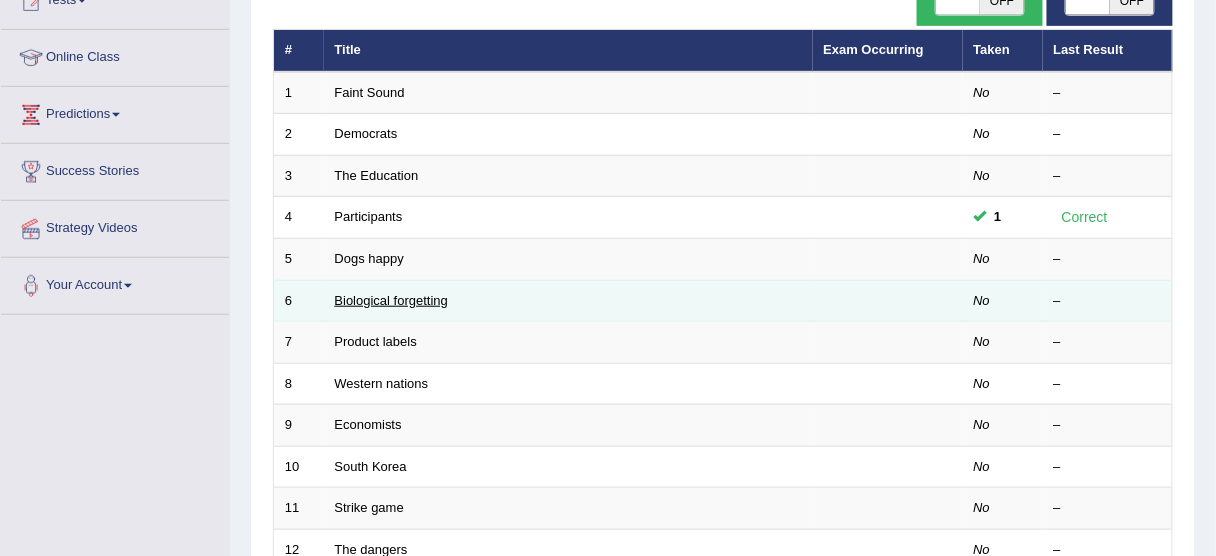 click on "Biological forgetting" at bounding box center [391, 300] 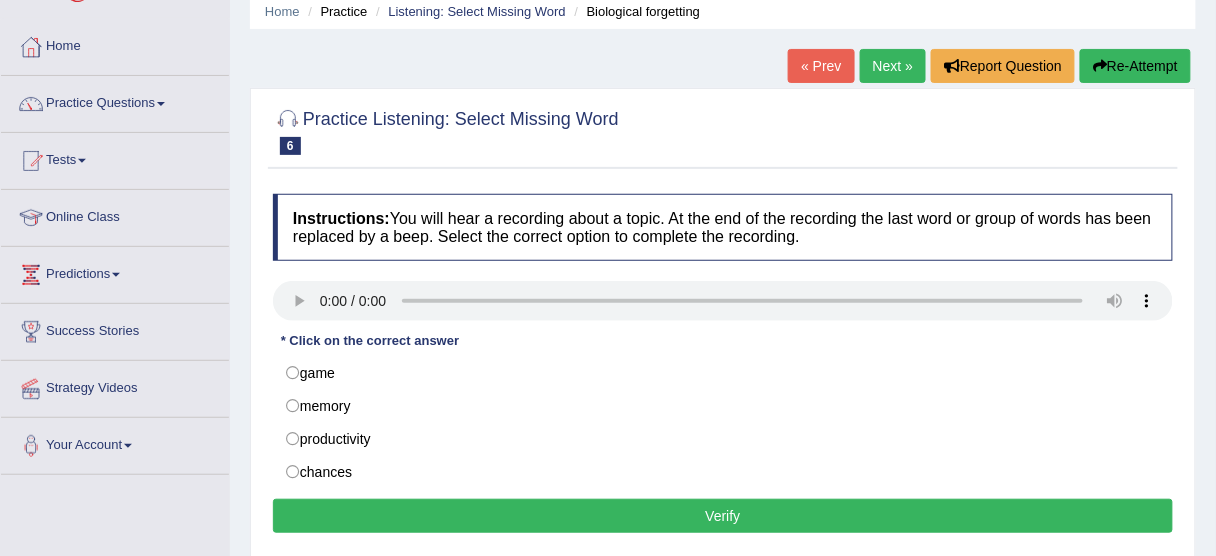 scroll, scrollTop: 0, scrollLeft: 0, axis: both 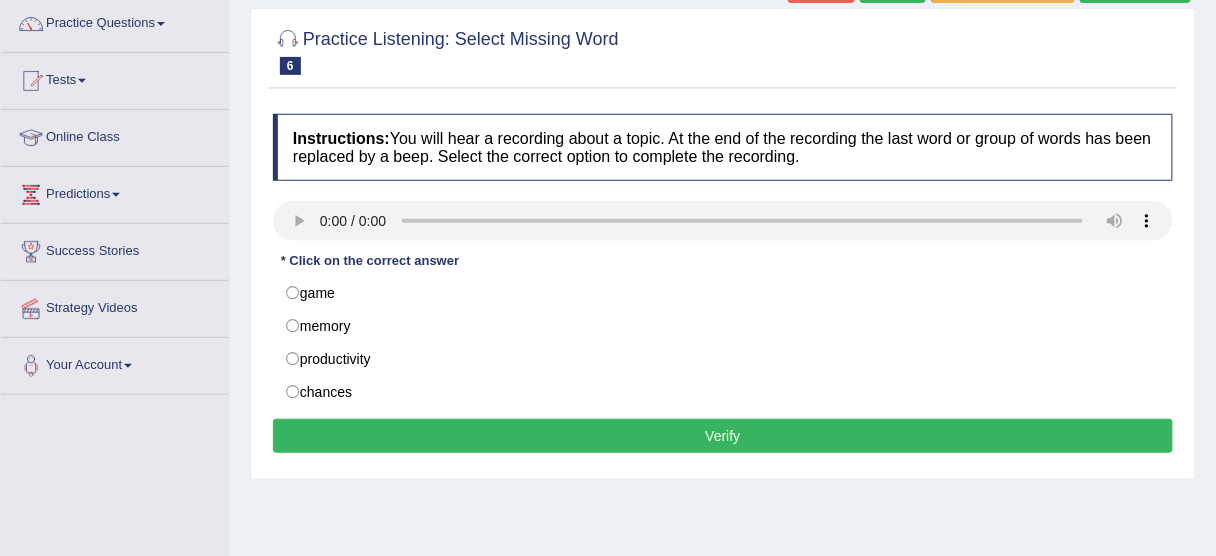 type 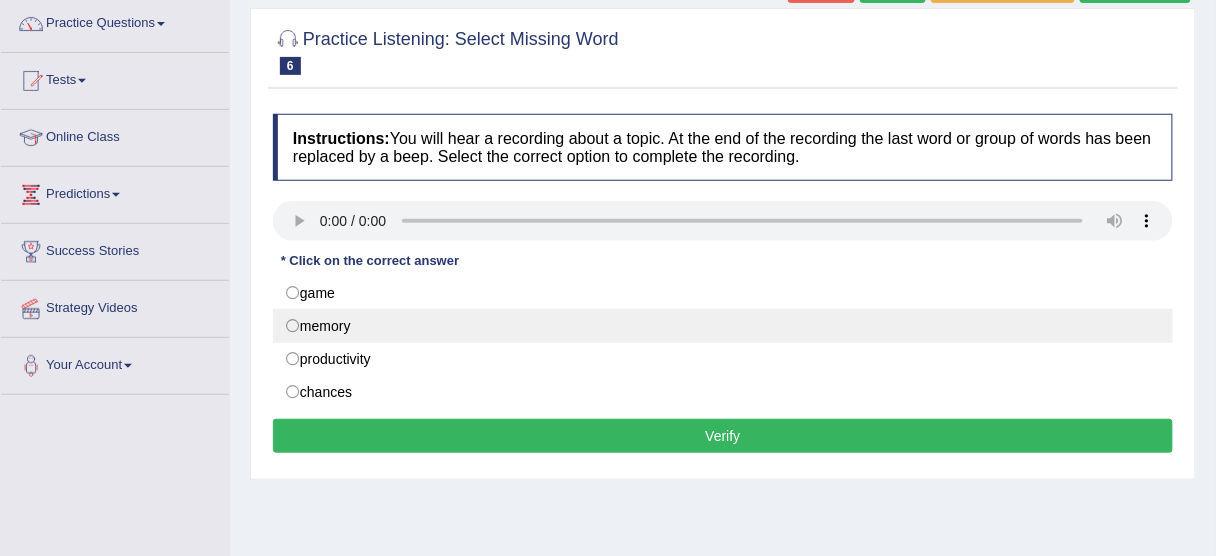 click on "memory" at bounding box center (723, 326) 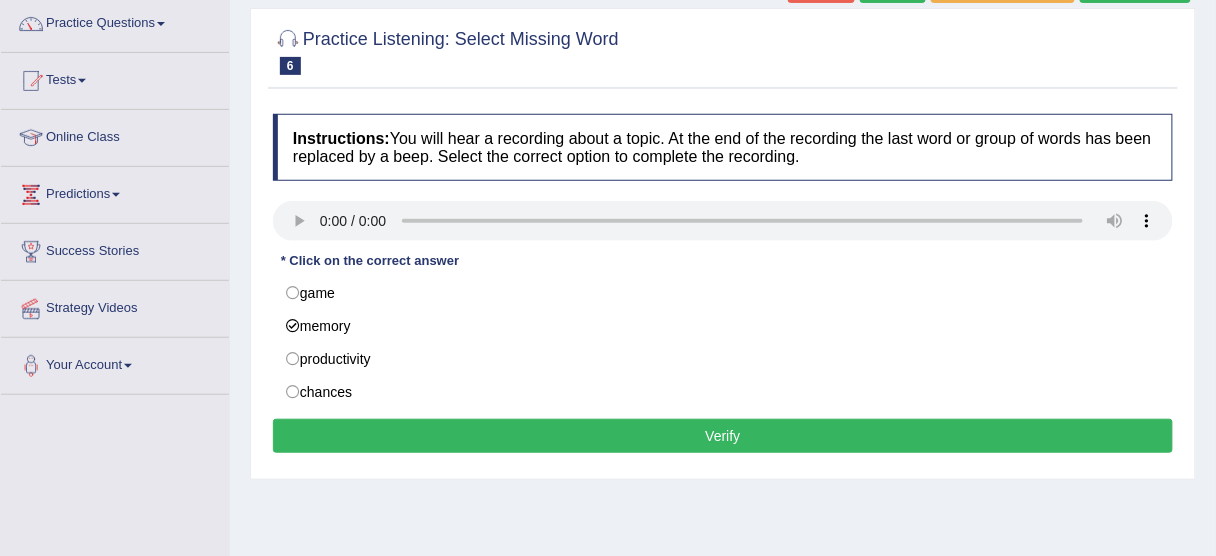 click on "Verify" at bounding box center (723, 436) 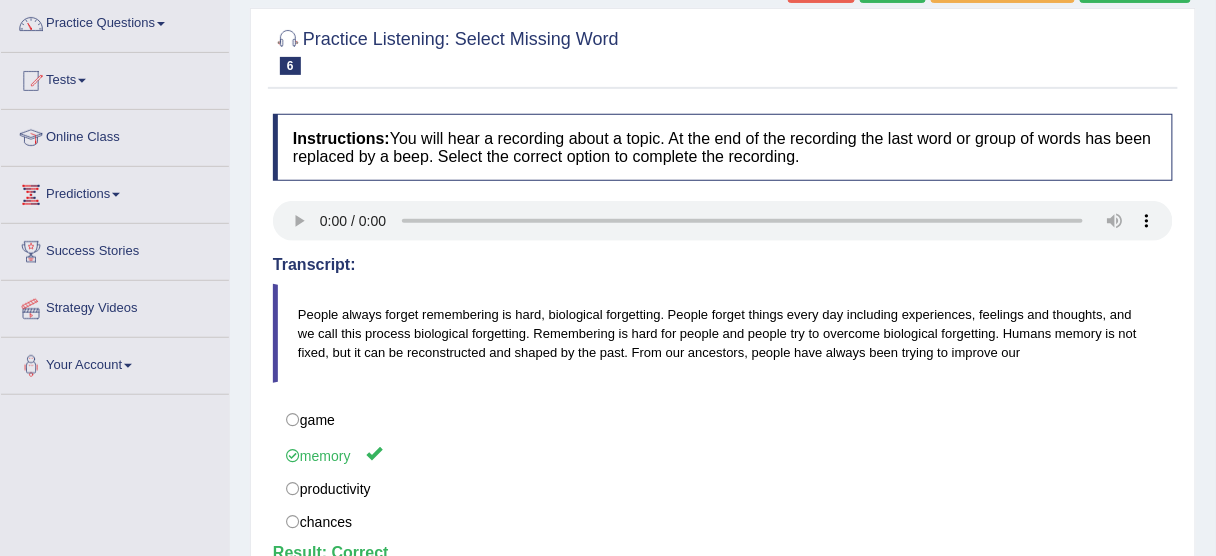 scroll, scrollTop: 80, scrollLeft: 0, axis: vertical 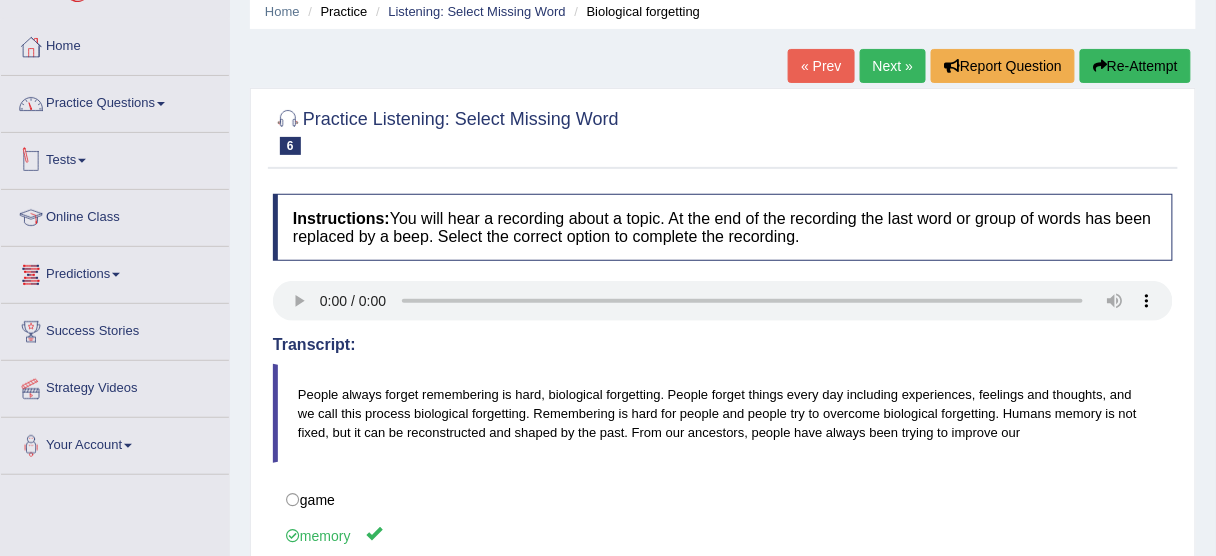 click on "Practice Questions" at bounding box center (115, 101) 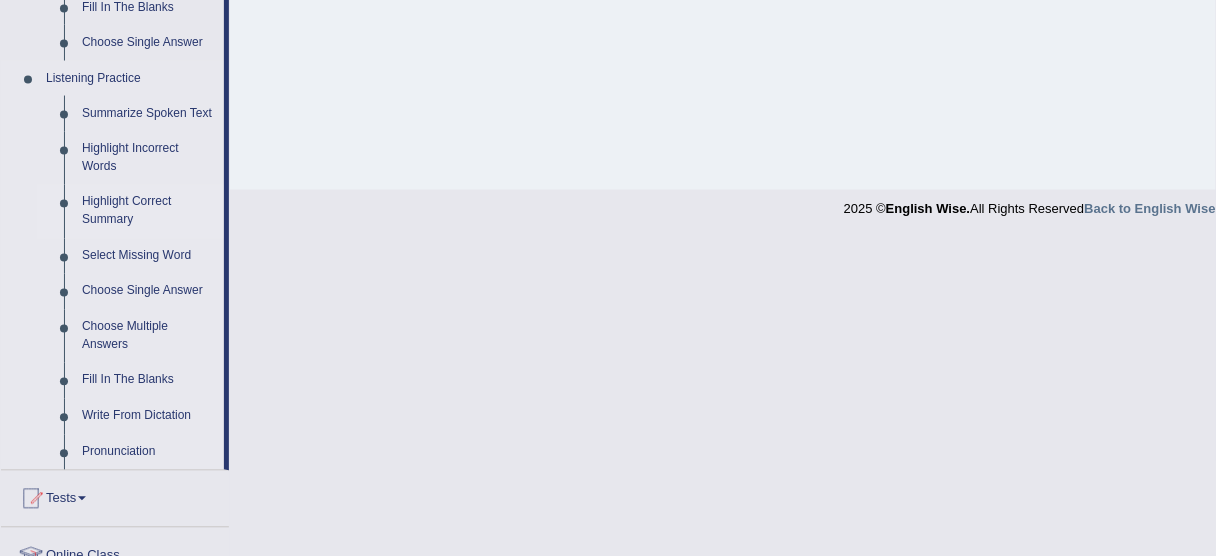 scroll, scrollTop: 880, scrollLeft: 0, axis: vertical 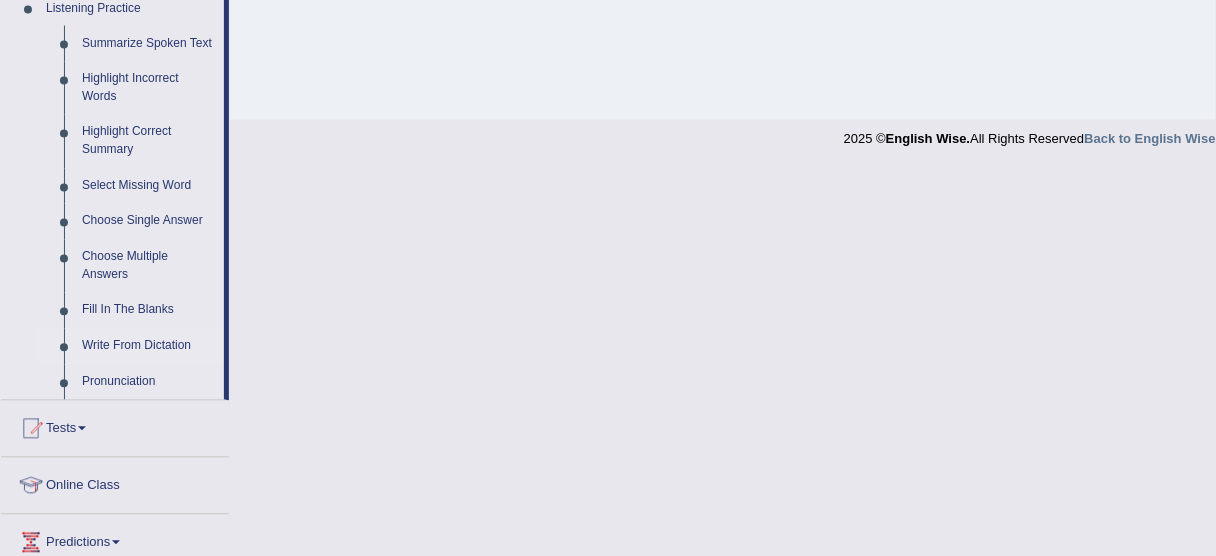 click on "Write From Dictation" at bounding box center (148, 347) 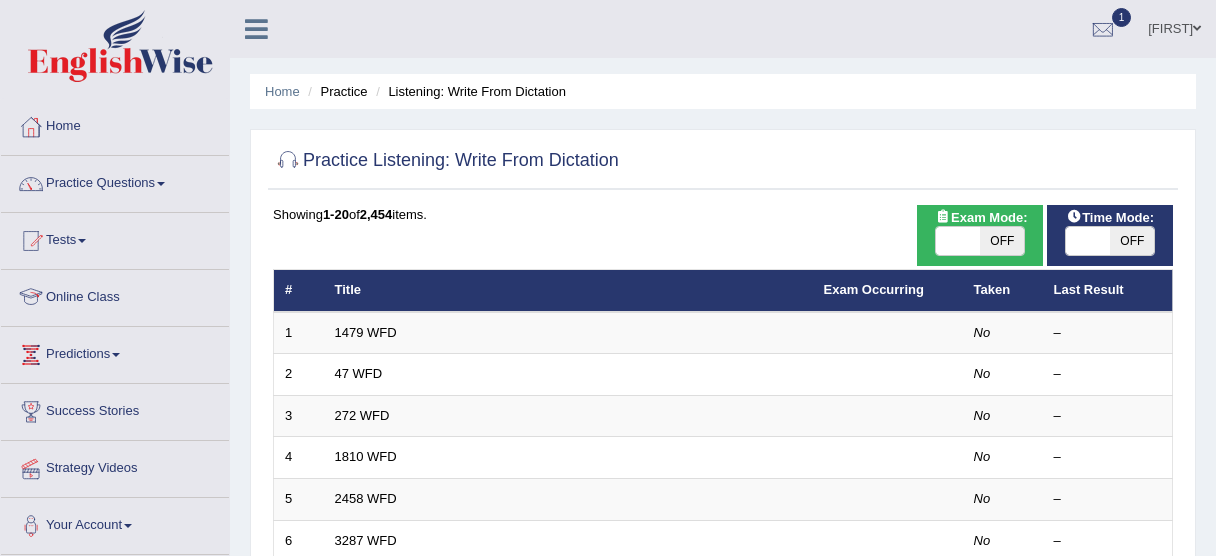 scroll, scrollTop: 0, scrollLeft: 0, axis: both 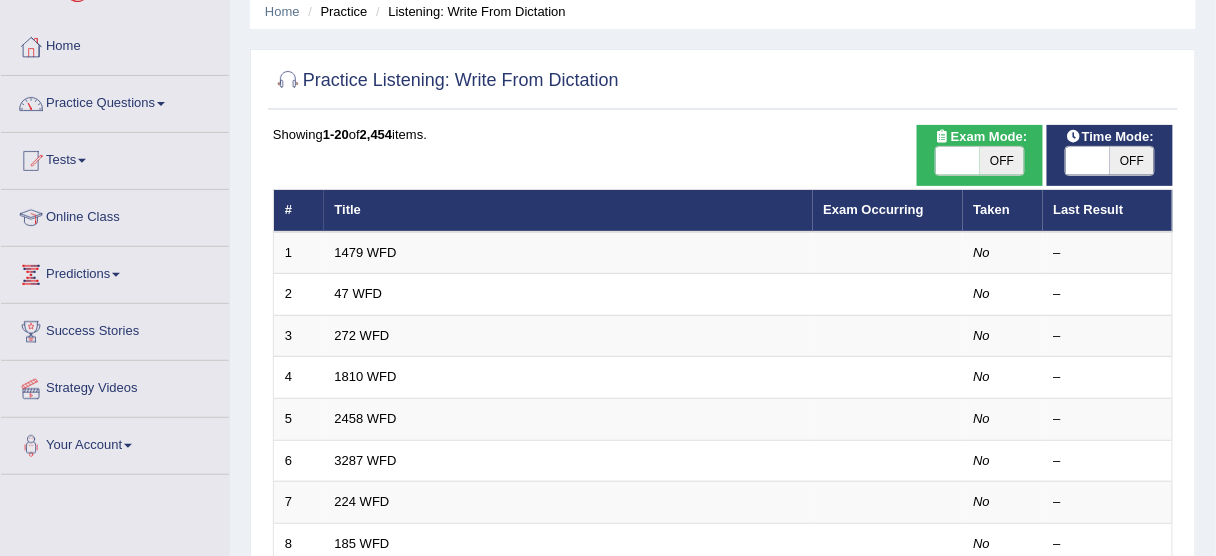 click on "Practice Questions" at bounding box center [115, 101] 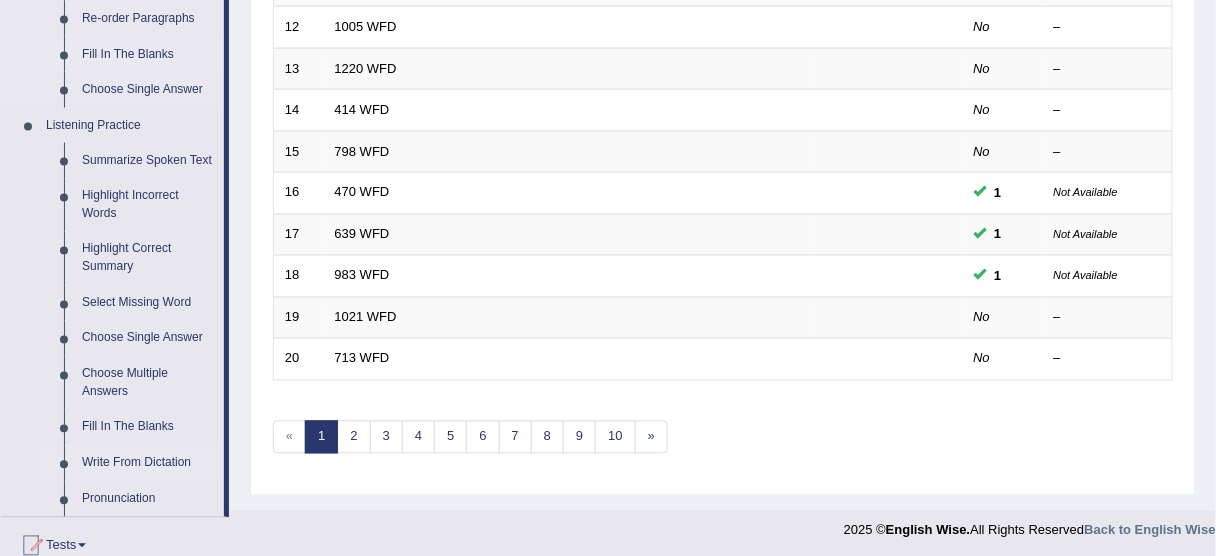 scroll, scrollTop: 800, scrollLeft: 0, axis: vertical 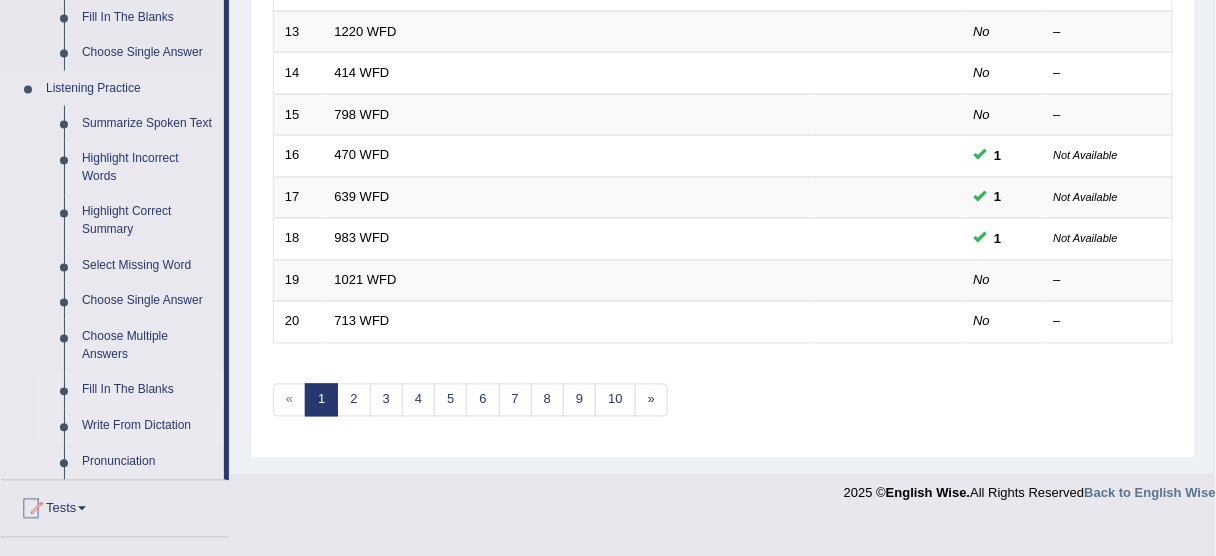 click on "Fill In The Blanks" at bounding box center (148, 391) 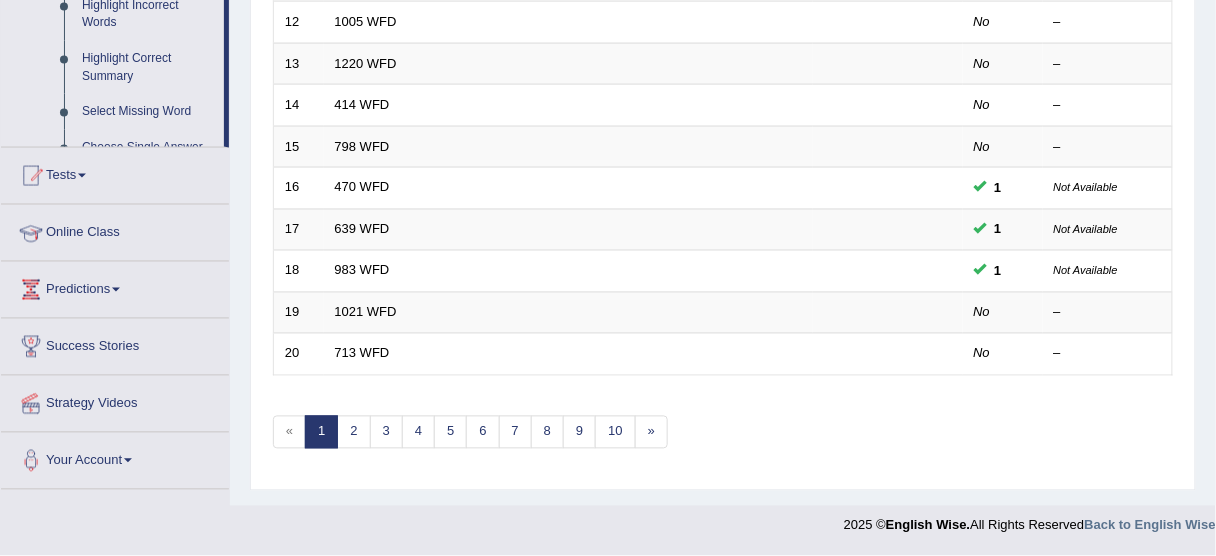 scroll, scrollTop: 675, scrollLeft: 0, axis: vertical 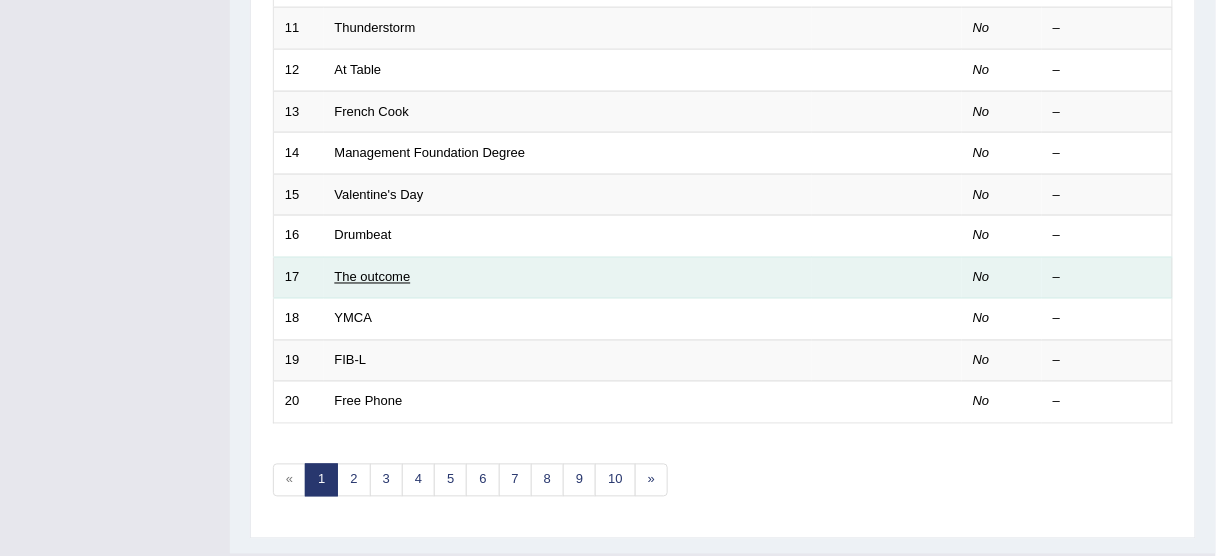 click on "The outcome" at bounding box center (373, 277) 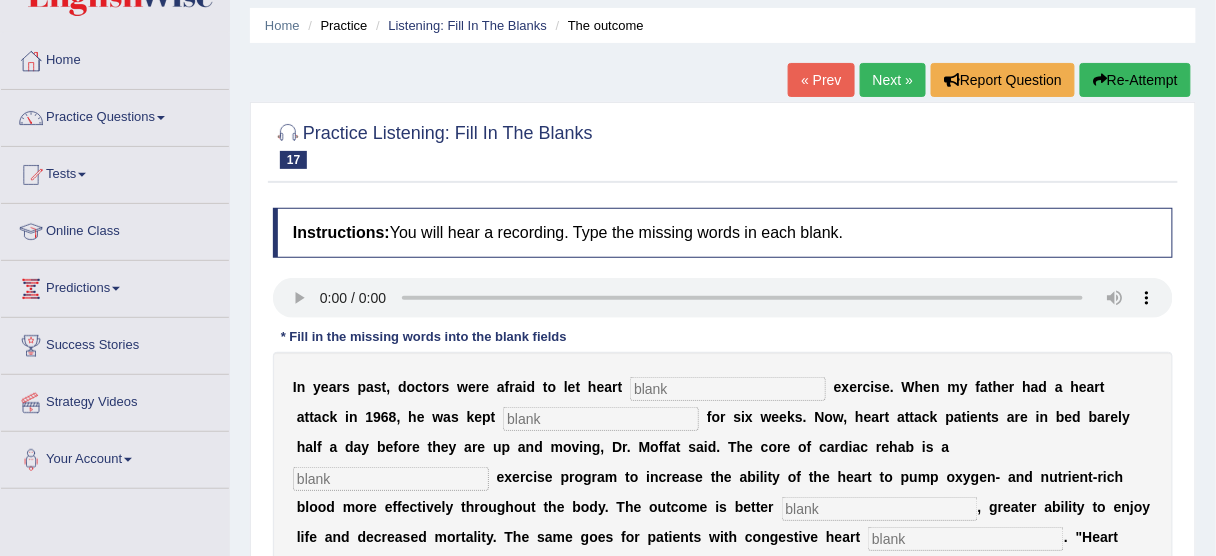 scroll, scrollTop: 153, scrollLeft: 0, axis: vertical 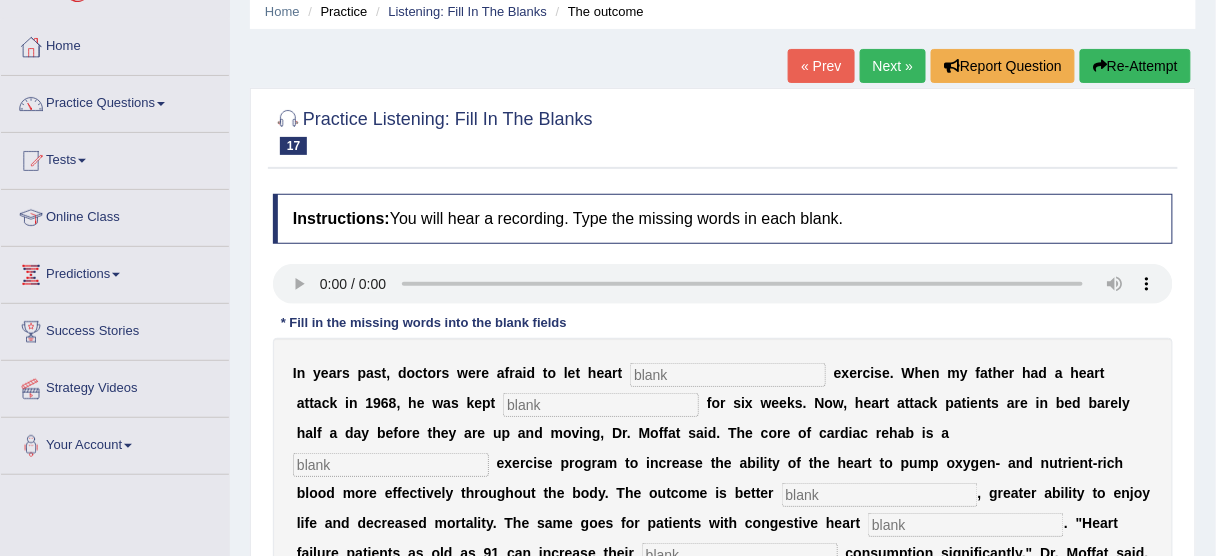 click on "Next »" at bounding box center [893, 66] 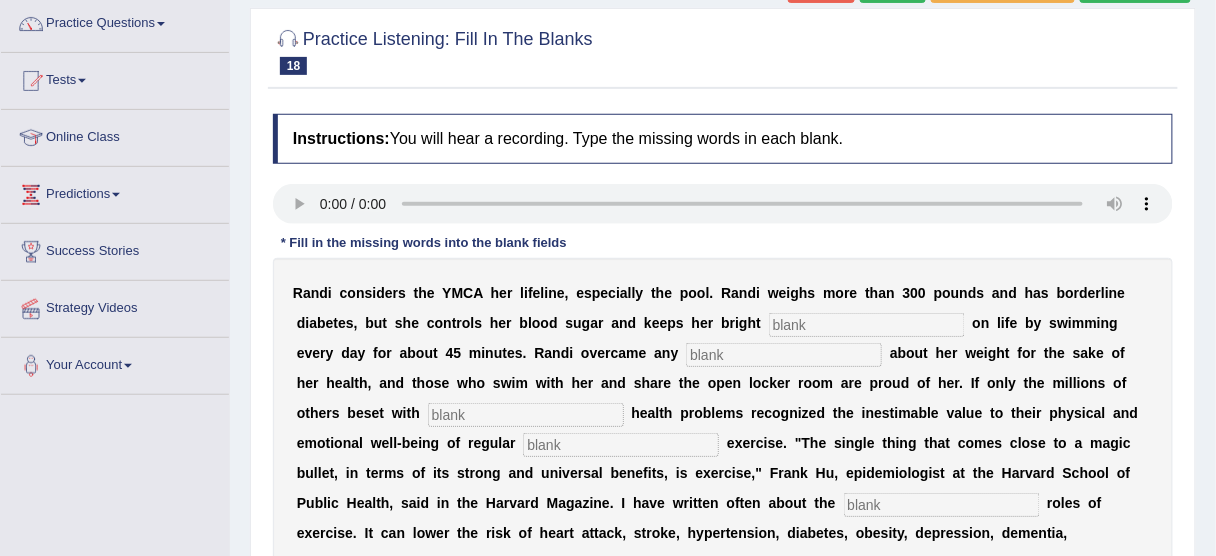 scroll, scrollTop: 320, scrollLeft: 0, axis: vertical 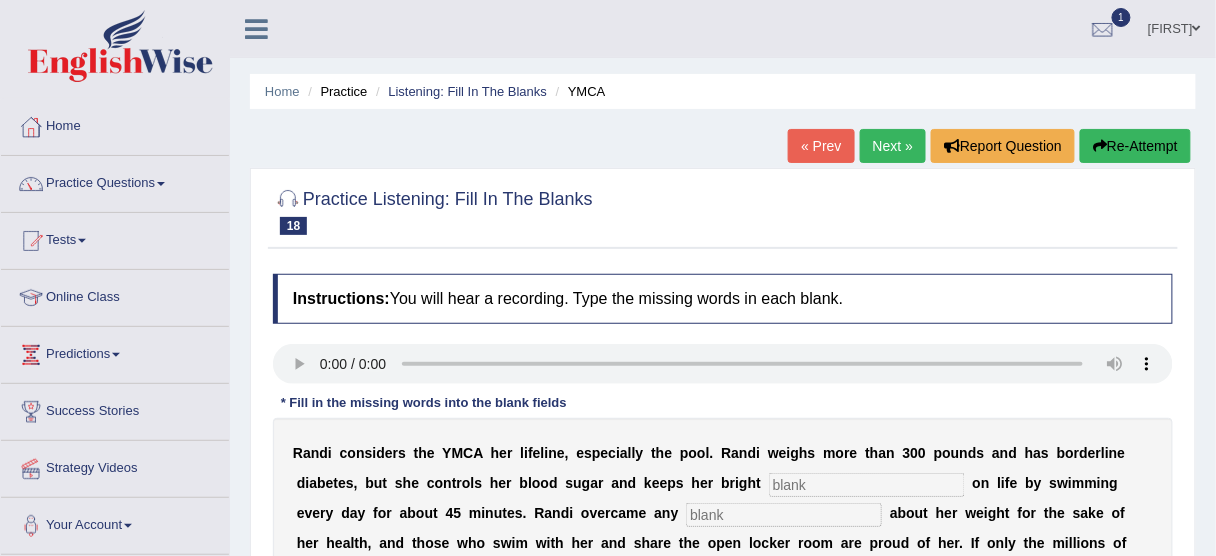 click on "Next »" at bounding box center (893, 146) 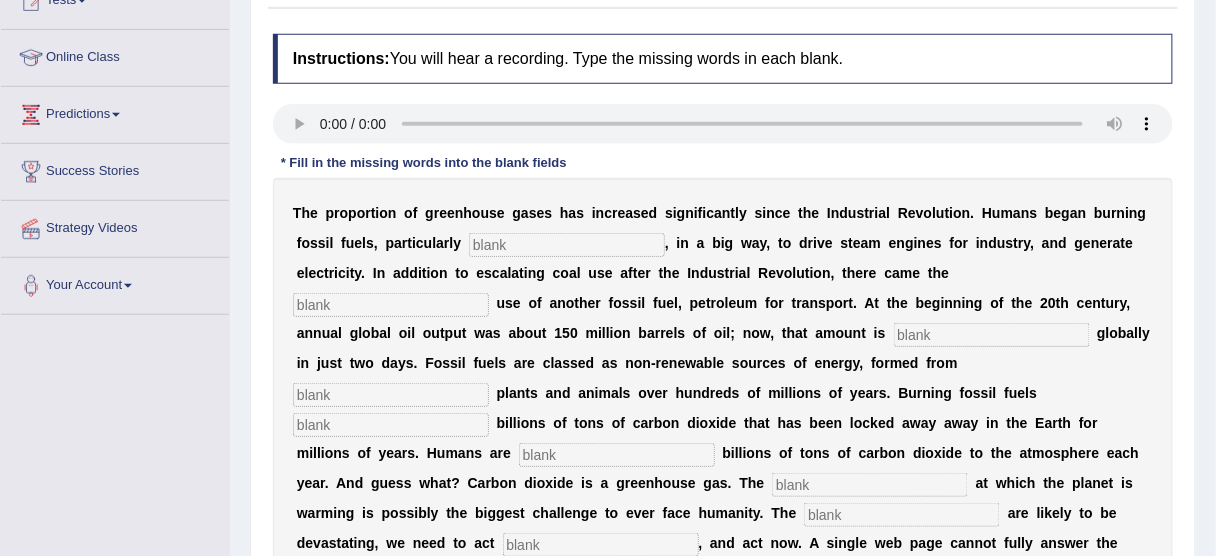 scroll, scrollTop: 480, scrollLeft: 0, axis: vertical 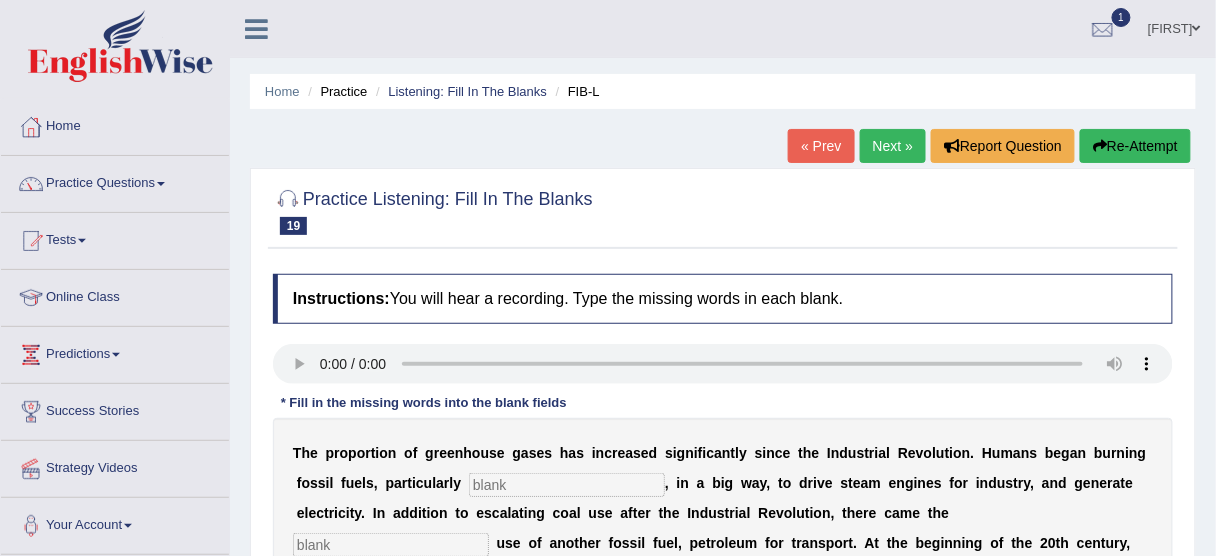 click on "Next »" at bounding box center [893, 146] 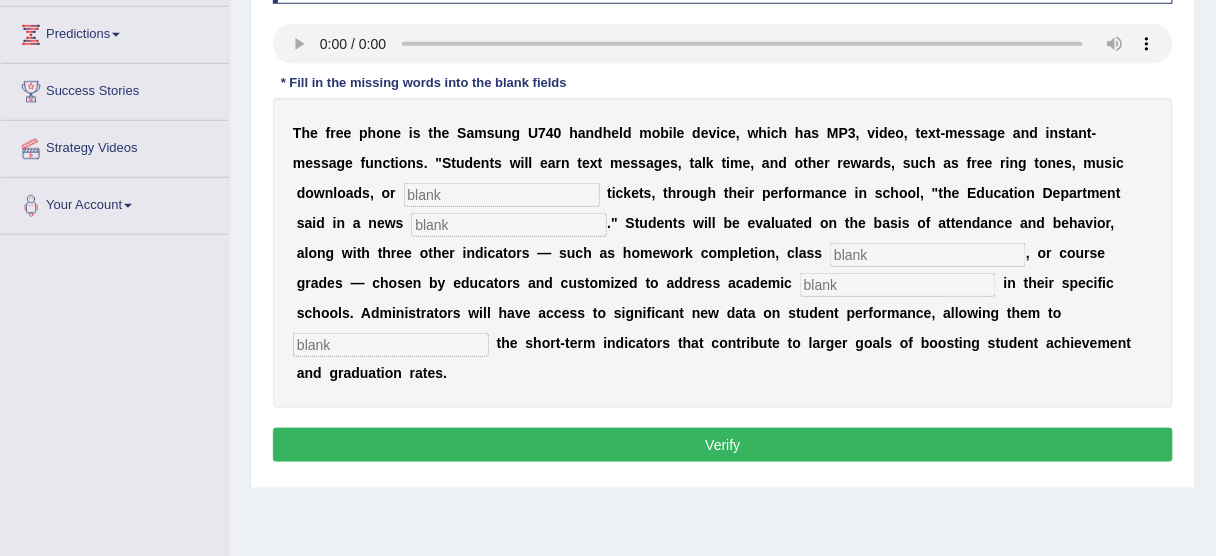 scroll, scrollTop: 320, scrollLeft: 0, axis: vertical 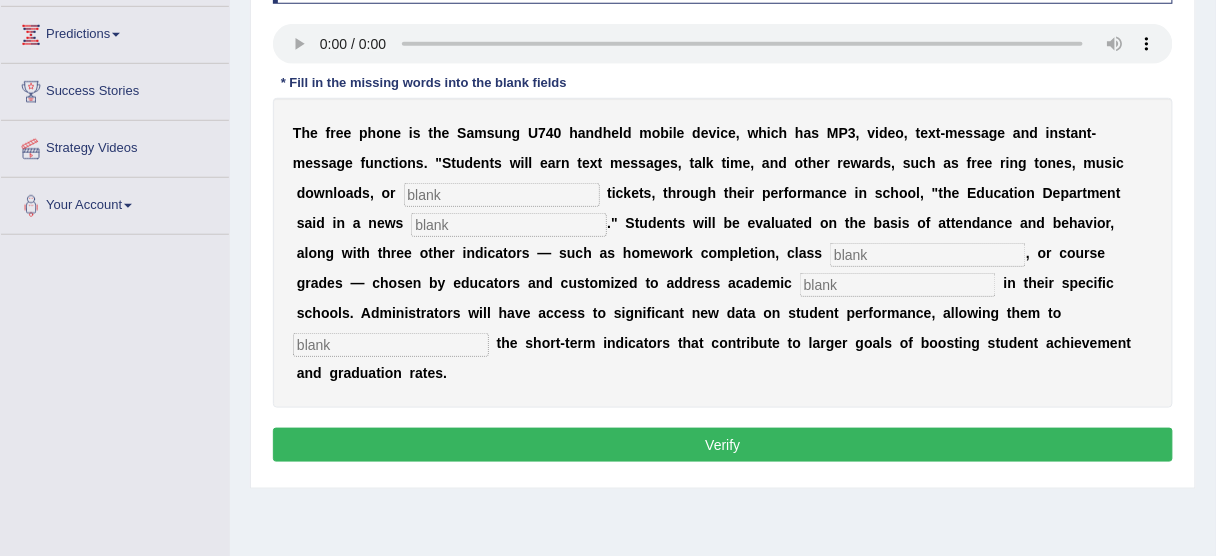 click at bounding box center [502, 195] 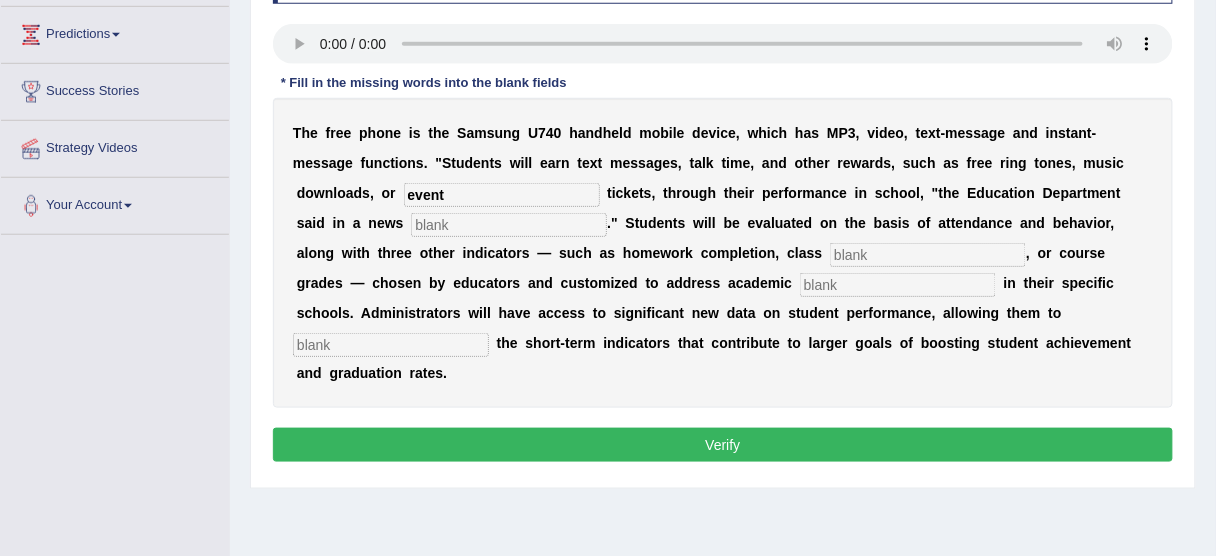 type on "event" 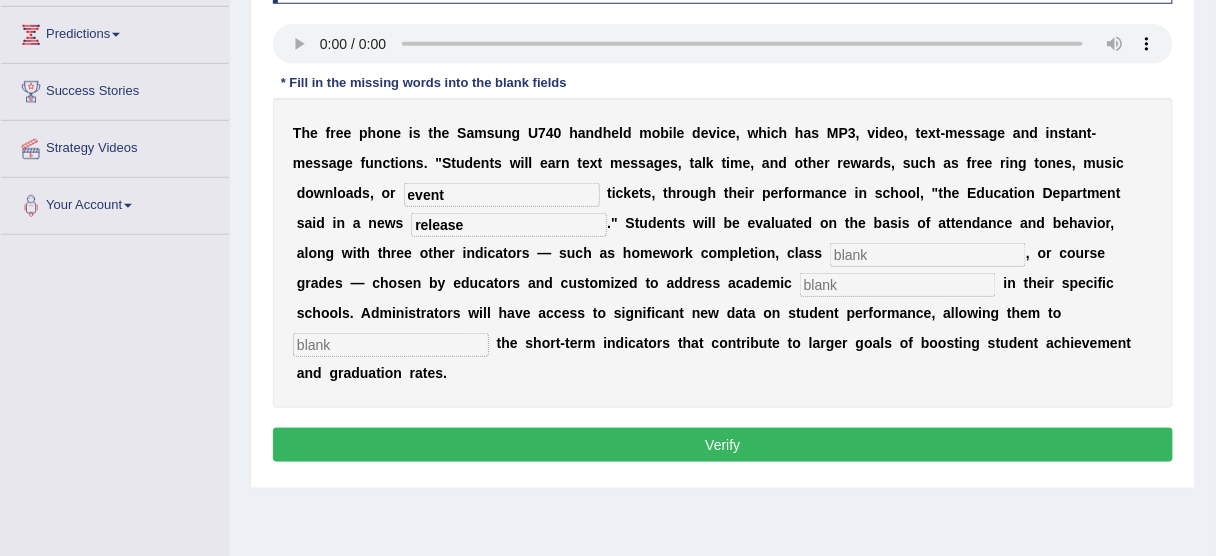 type on "release" 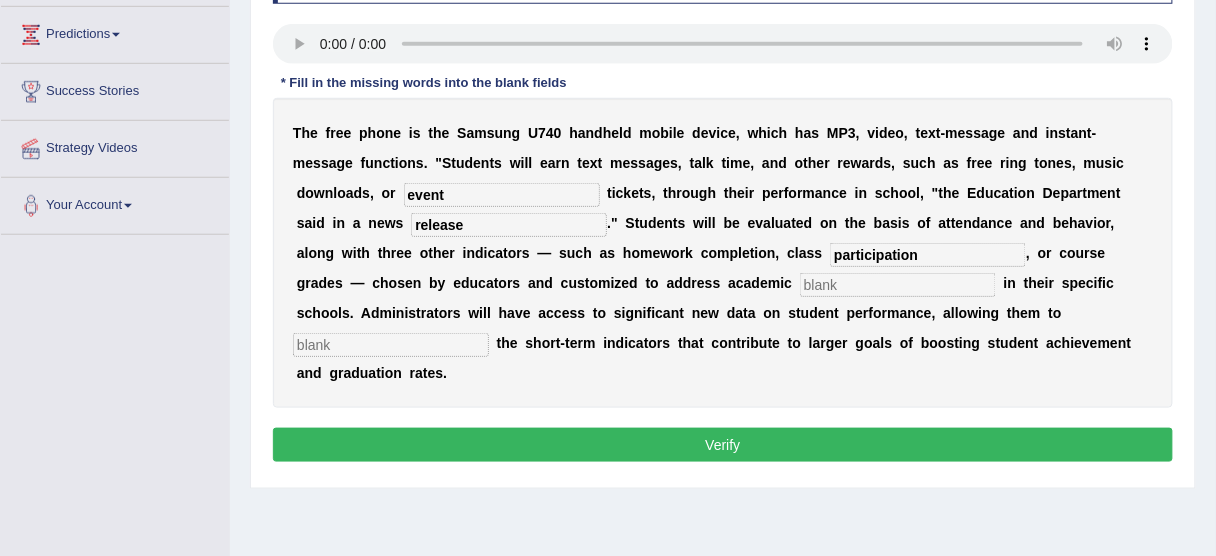 type on "participation" 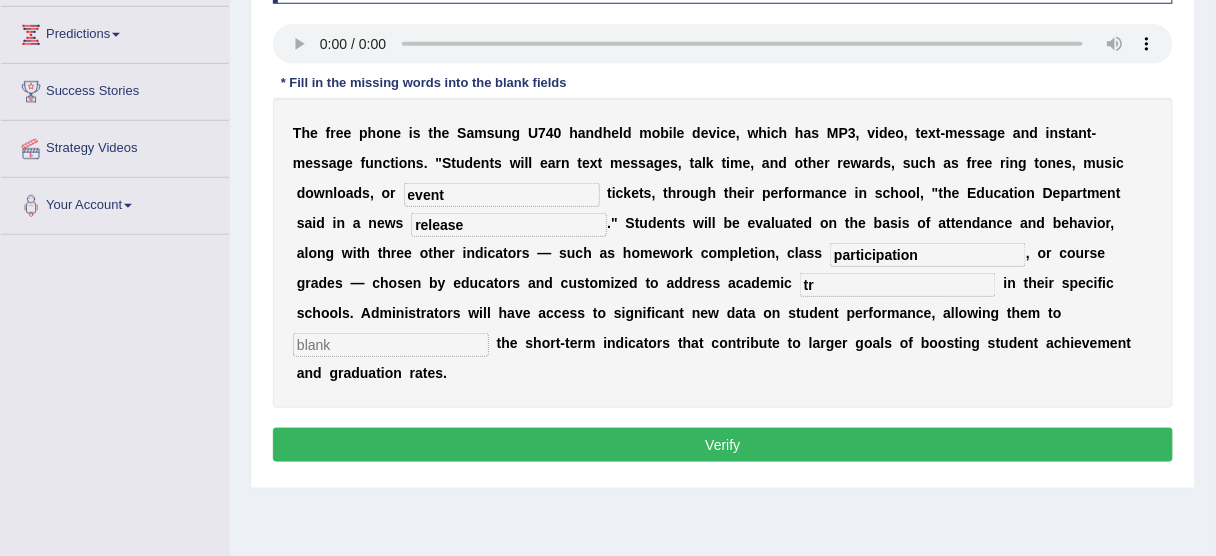 type on "t" 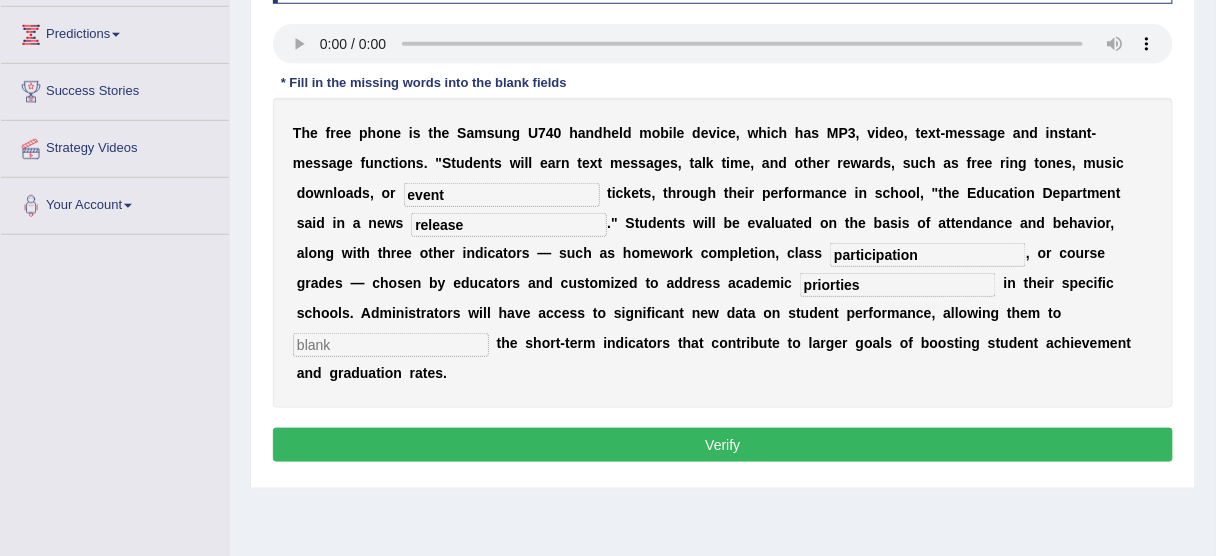 type on "priorties" 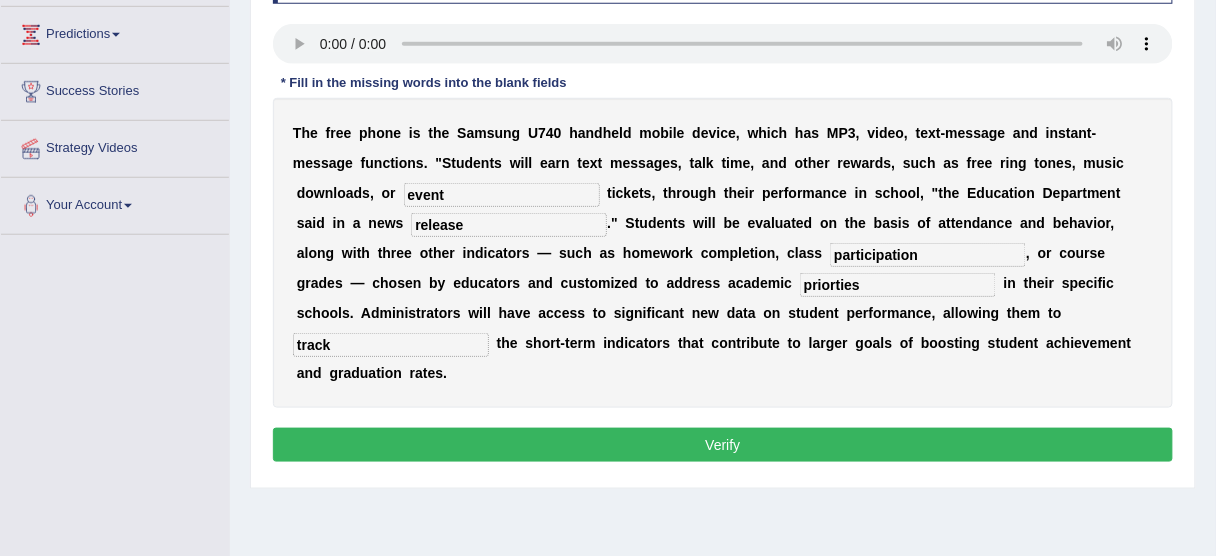 type on "track" 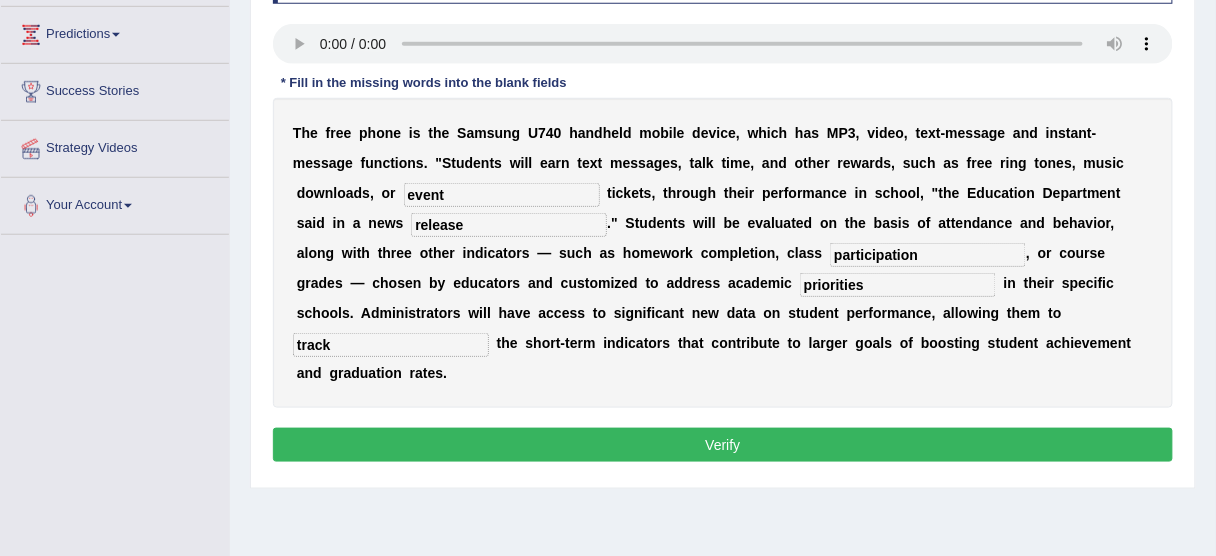 click on "priorities" at bounding box center (898, 285) 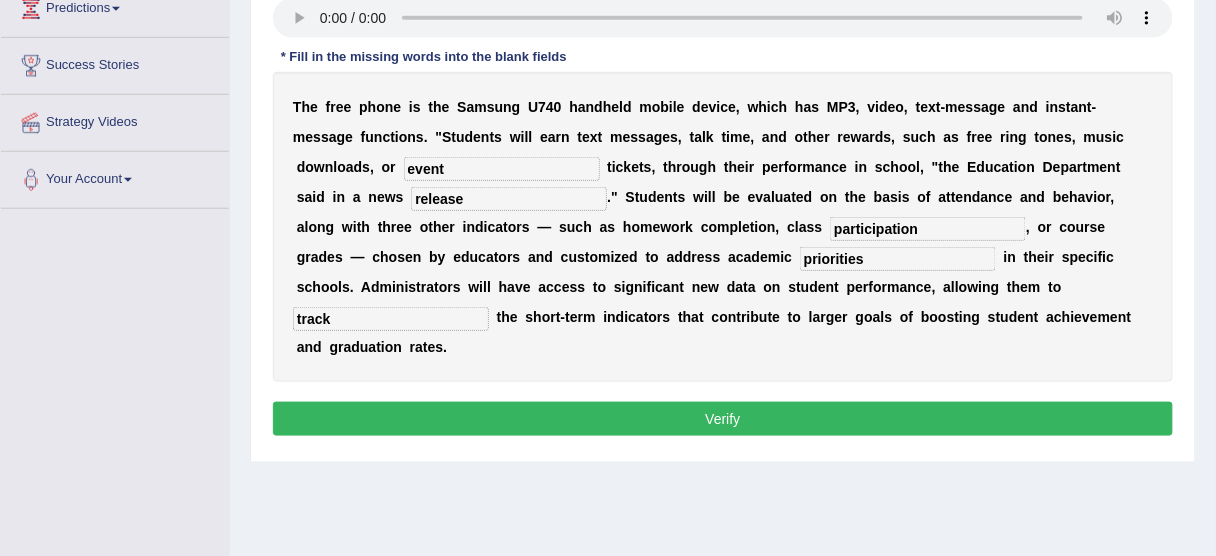 scroll, scrollTop: 320, scrollLeft: 0, axis: vertical 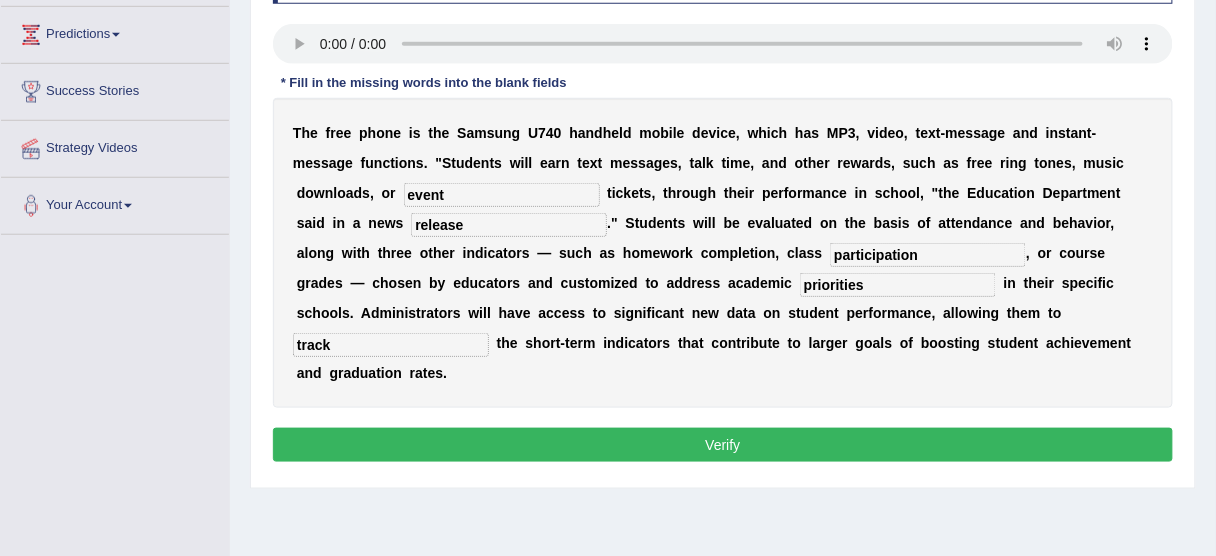 type on "priorities" 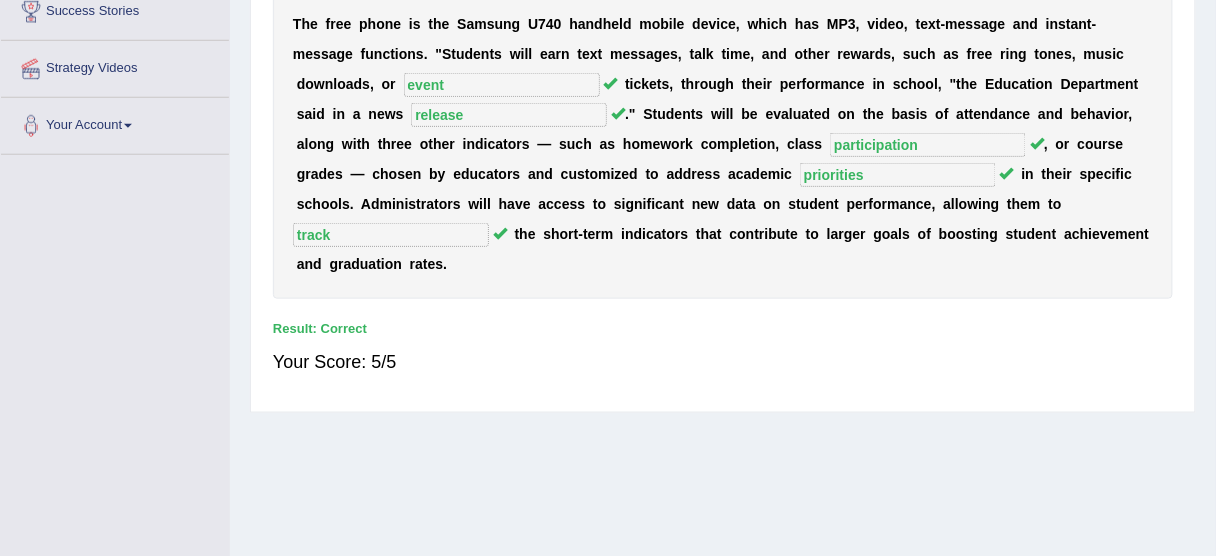 scroll, scrollTop: 80, scrollLeft: 0, axis: vertical 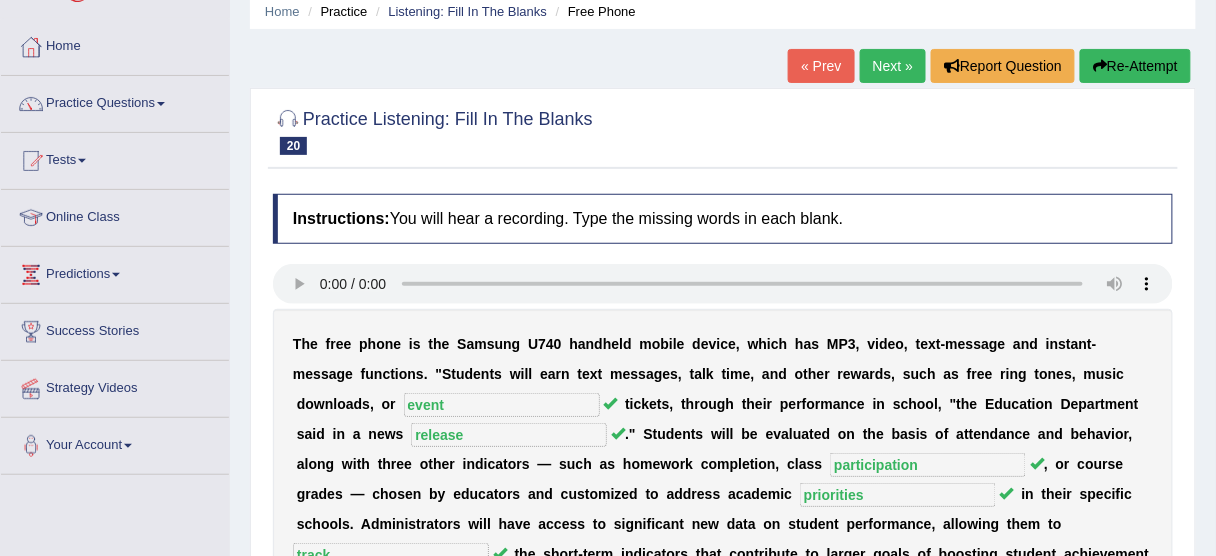 click on "Next »" at bounding box center (893, 66) 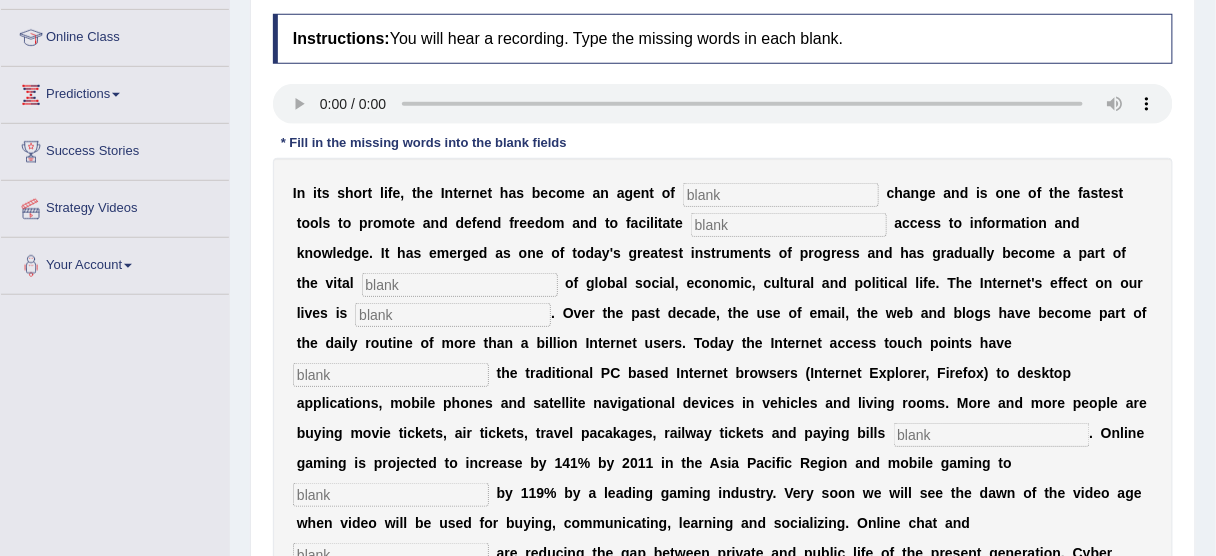 scroll, scrollTop: 326, scrollLeft: 0, axis: vertical 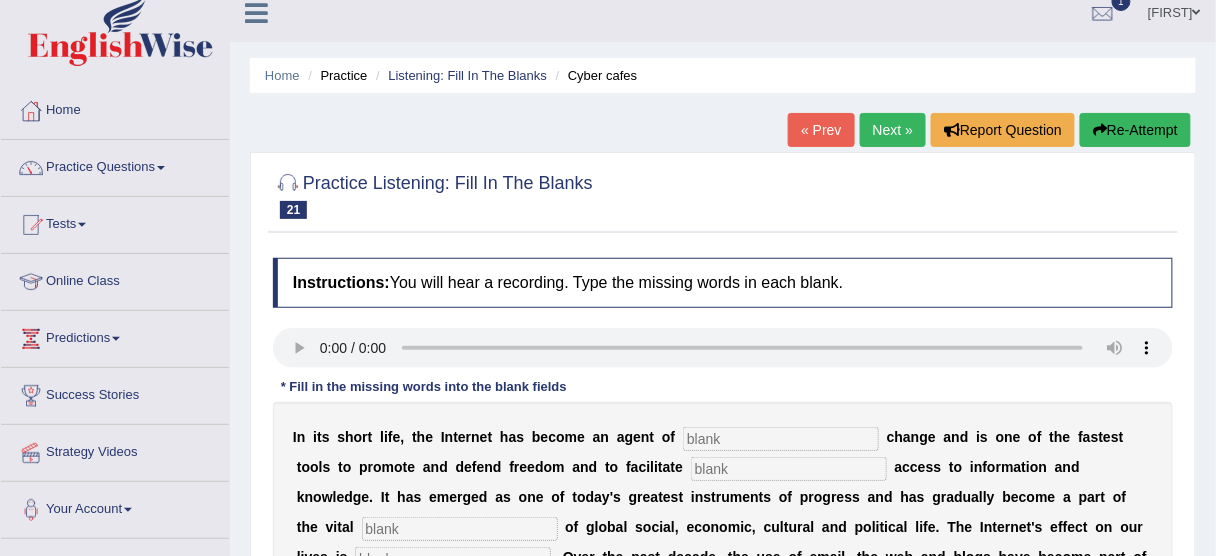 click on "Next »" at bounding box center [893, 130] 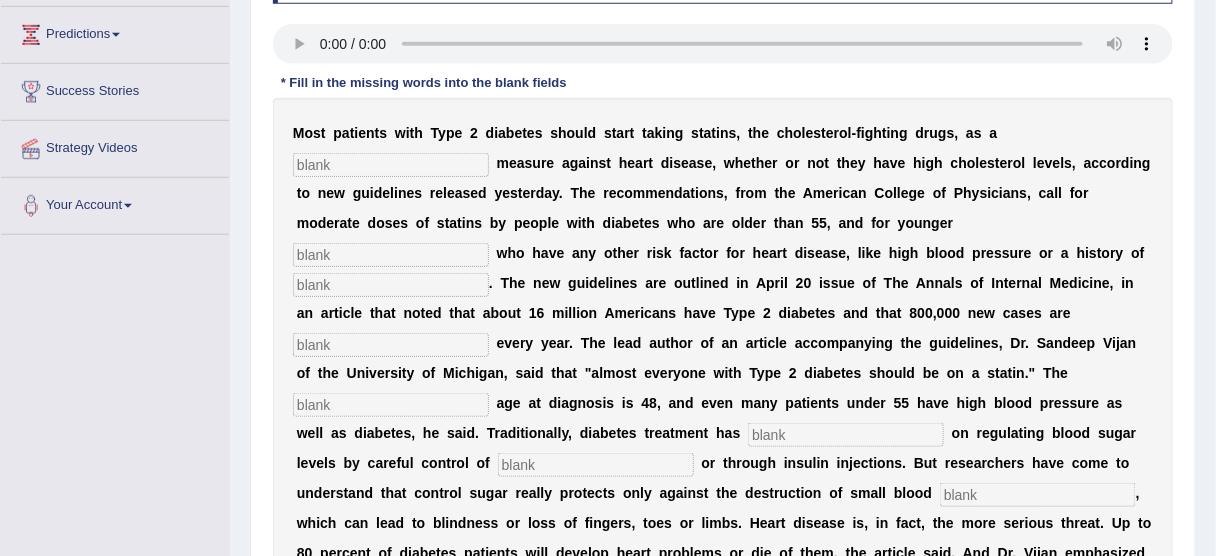 scroll, scrollTop: 556, scrollLeft: 0, axis: vertical 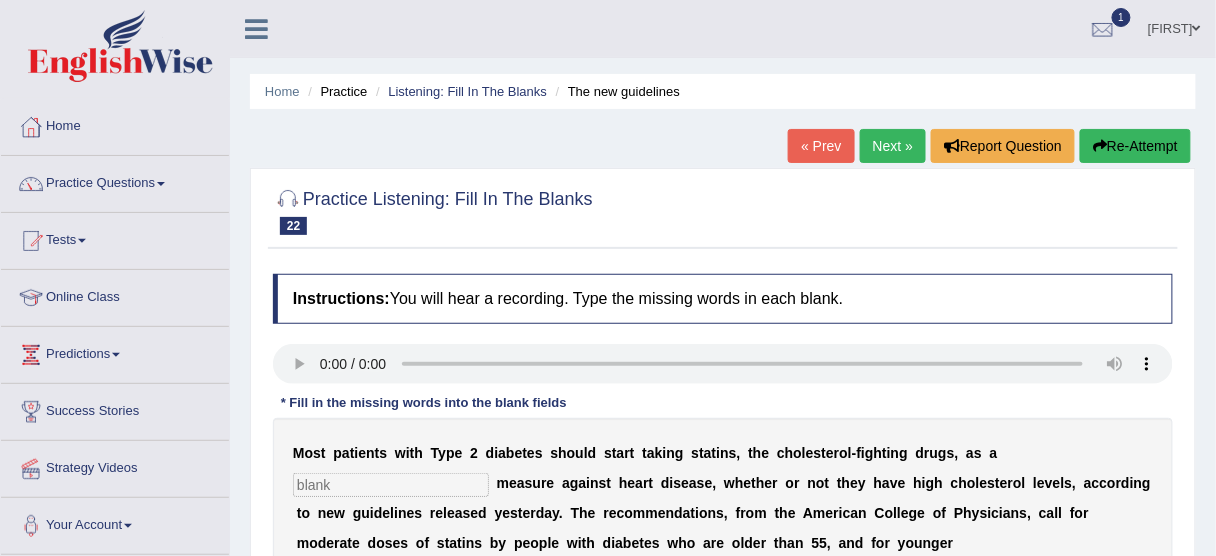 click on "Next »" at bounding box center [893, 146] 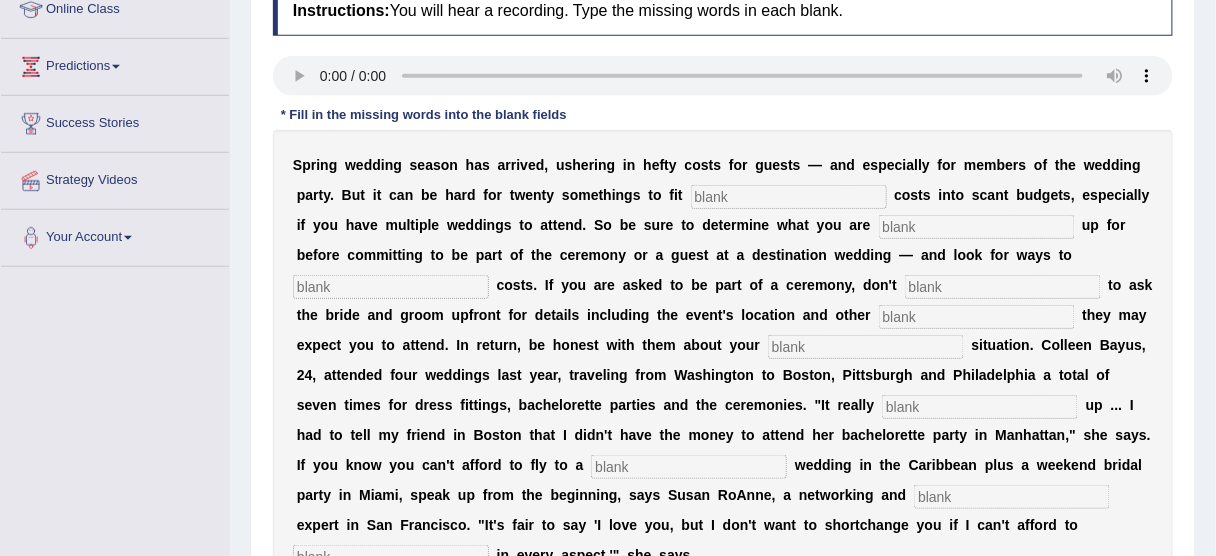 scroll, scrollTop: 277, scrollLeft: 0, axis: vertical 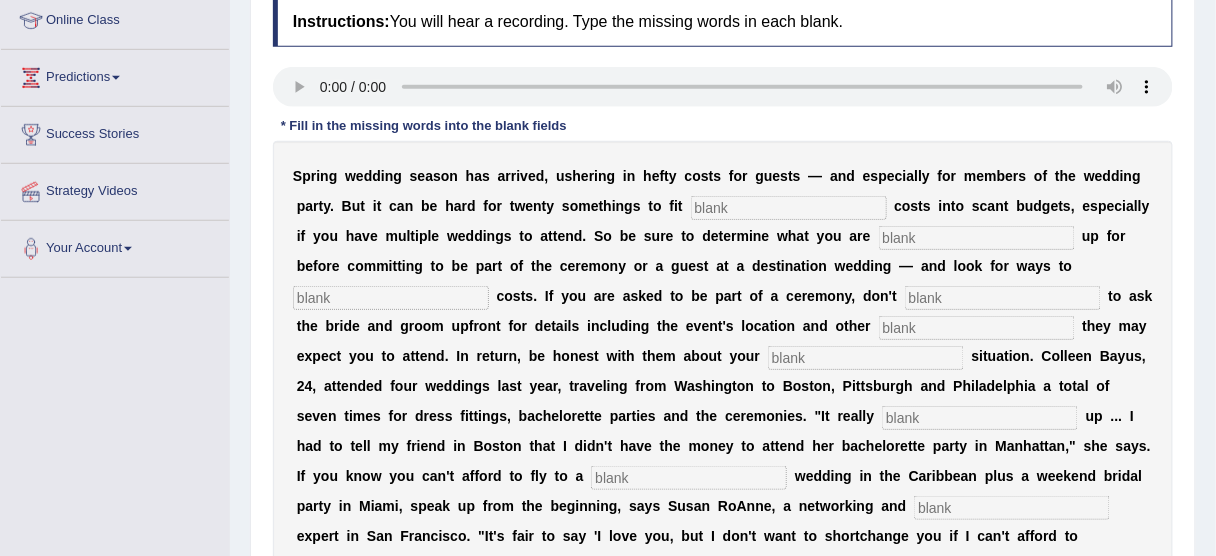 click at bounding box center (789, 208) 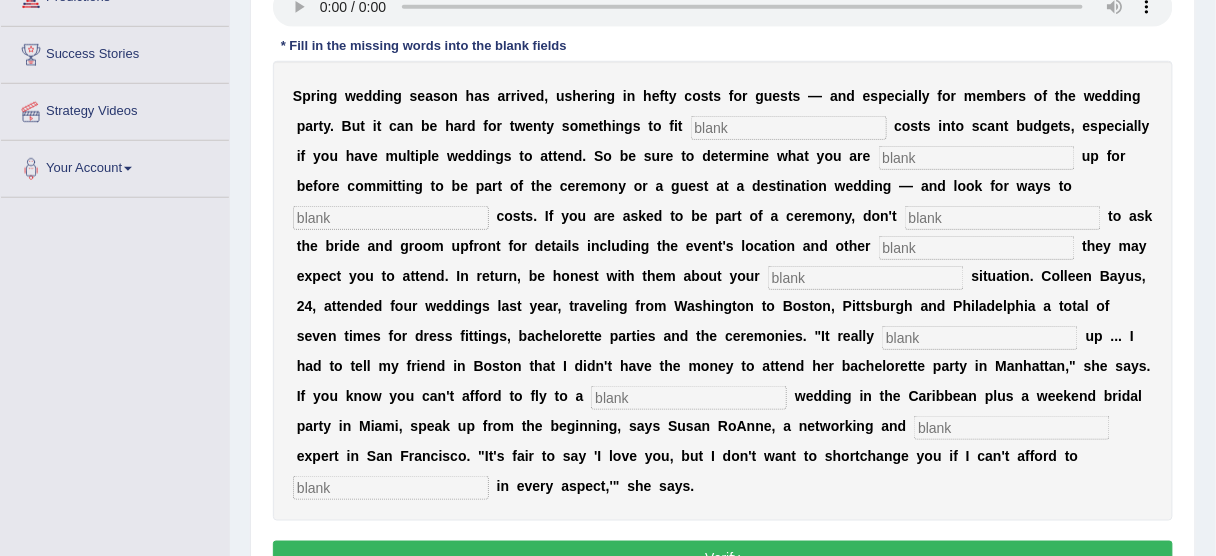 scroll, scrollTop: 357, scrollLeft: 0, axis: vertical 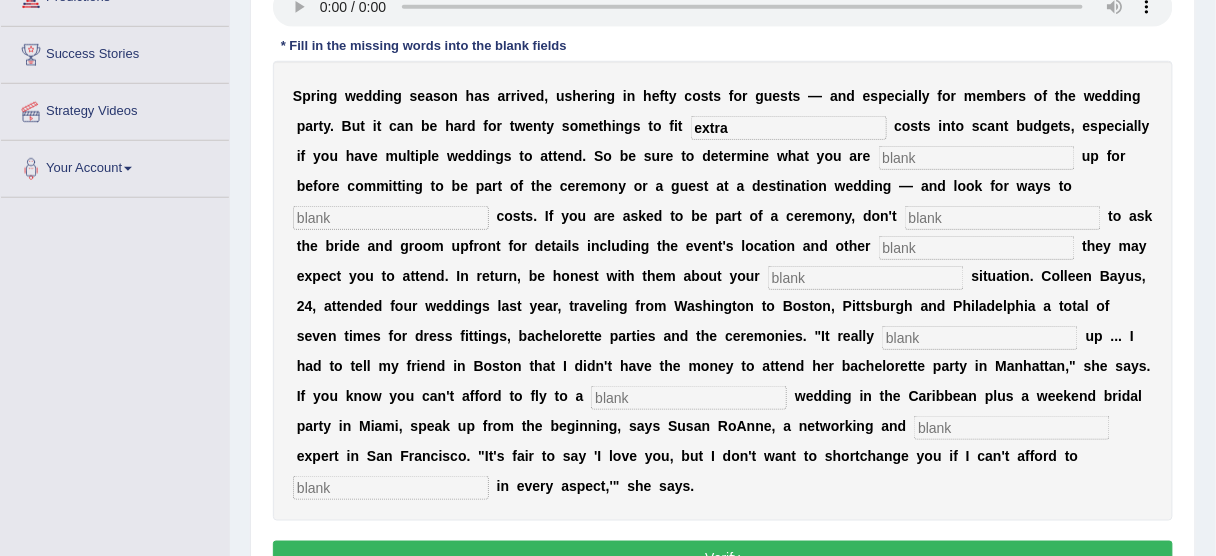 type on "extra" 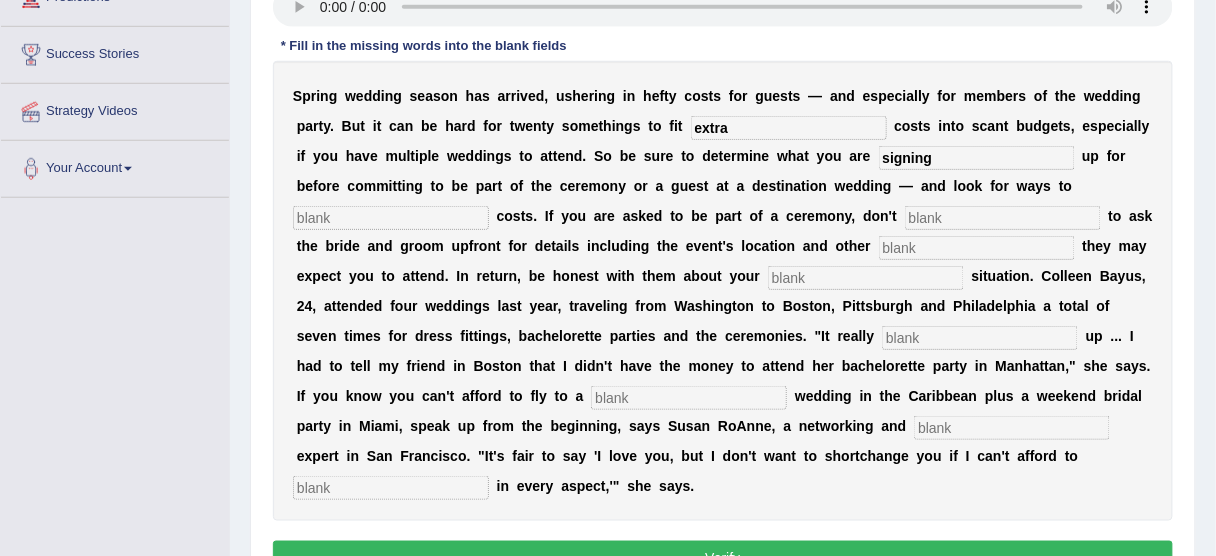 type on "signing" 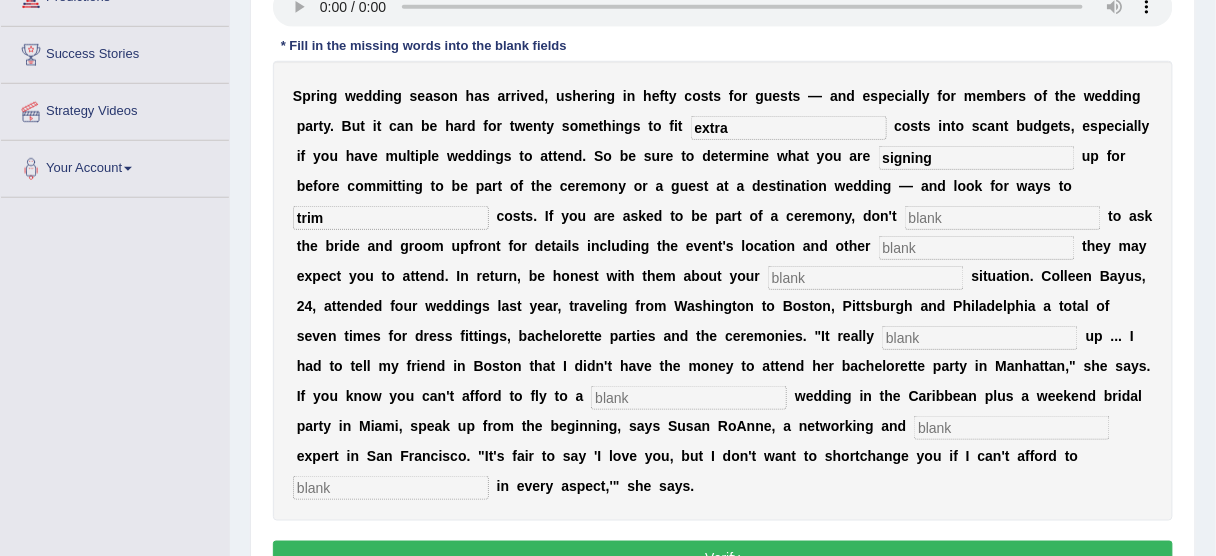 type on "trim" 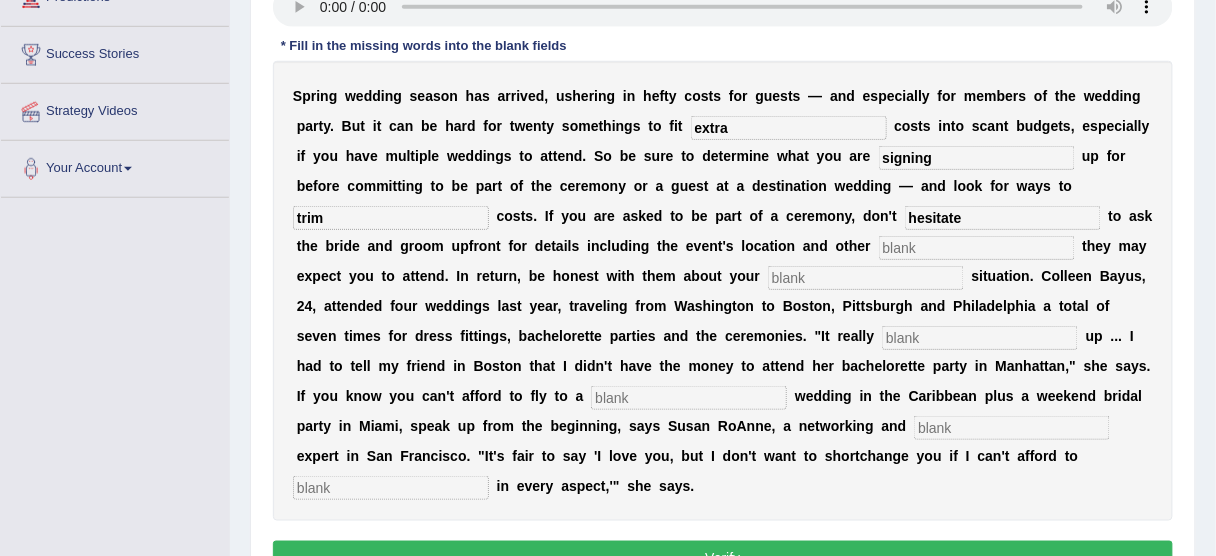 type on "hesitate" 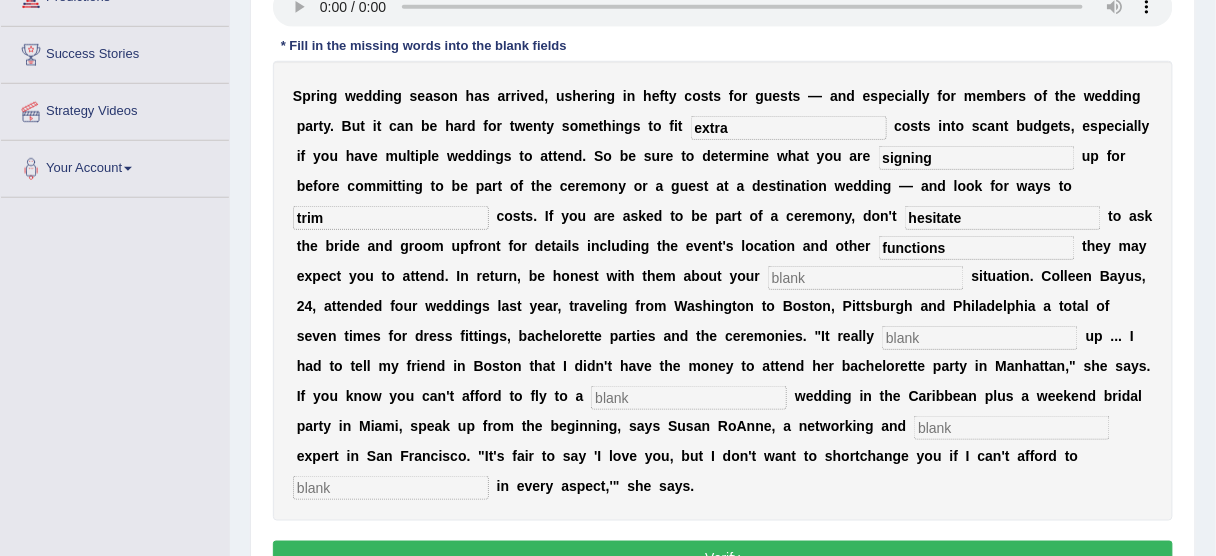 type on "functions" 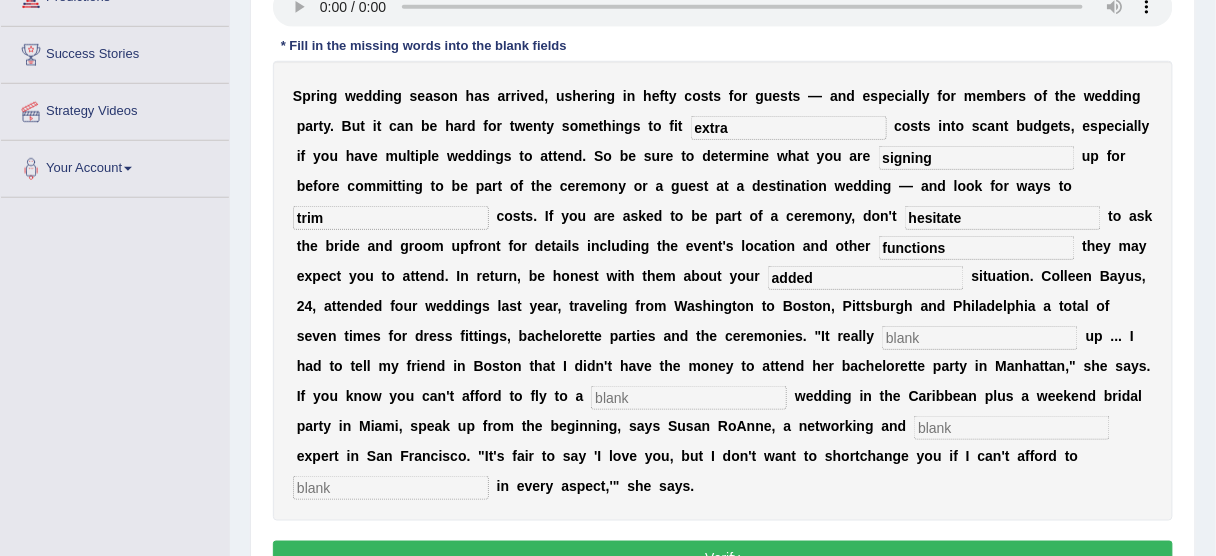 type on "added" 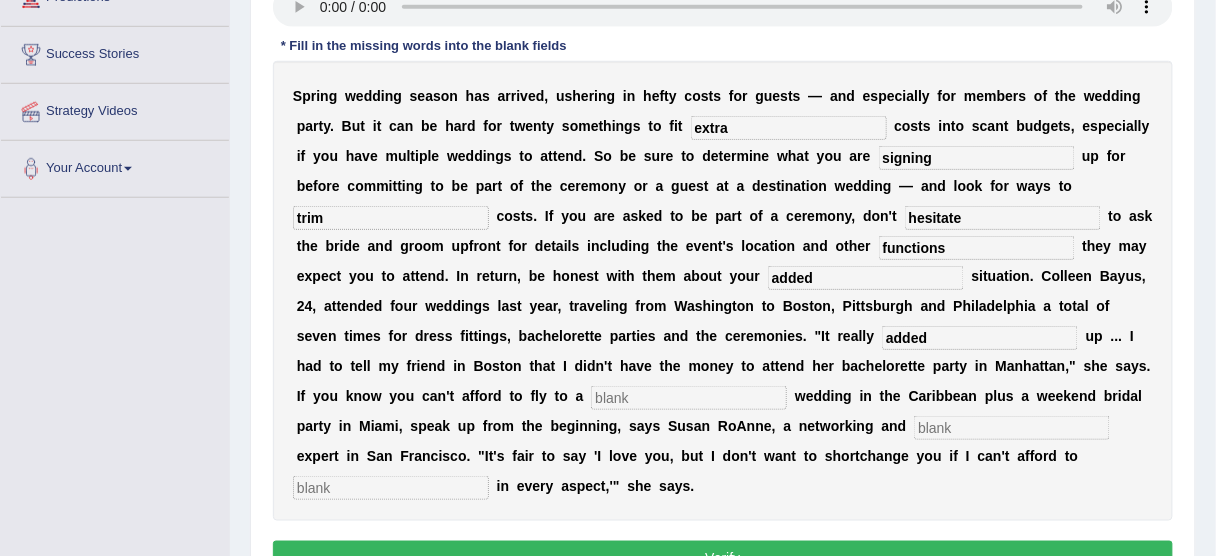 type on "added" 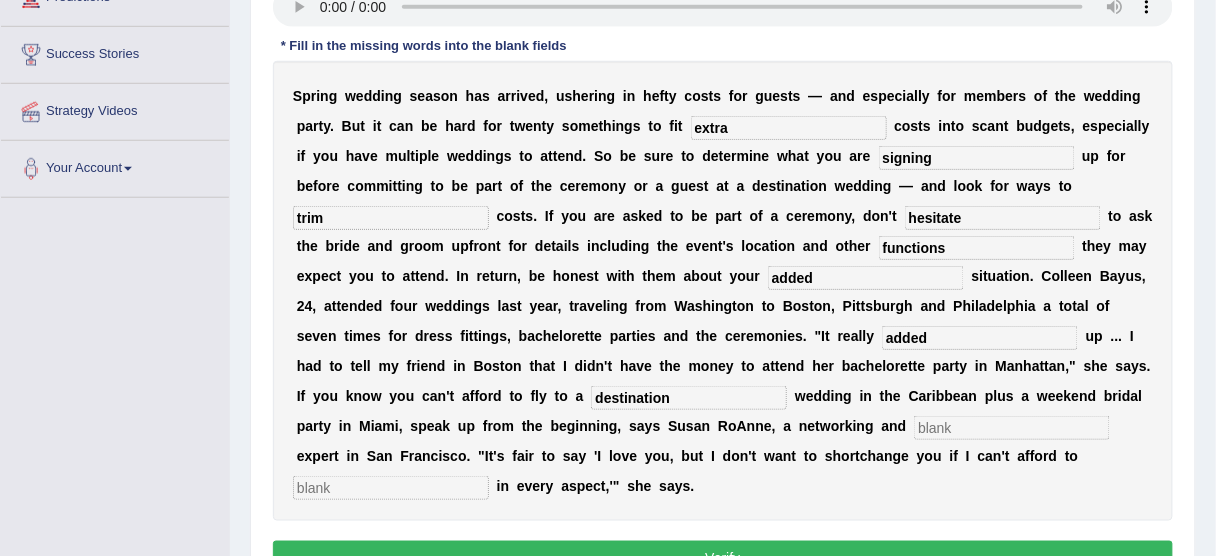 type on "destination" 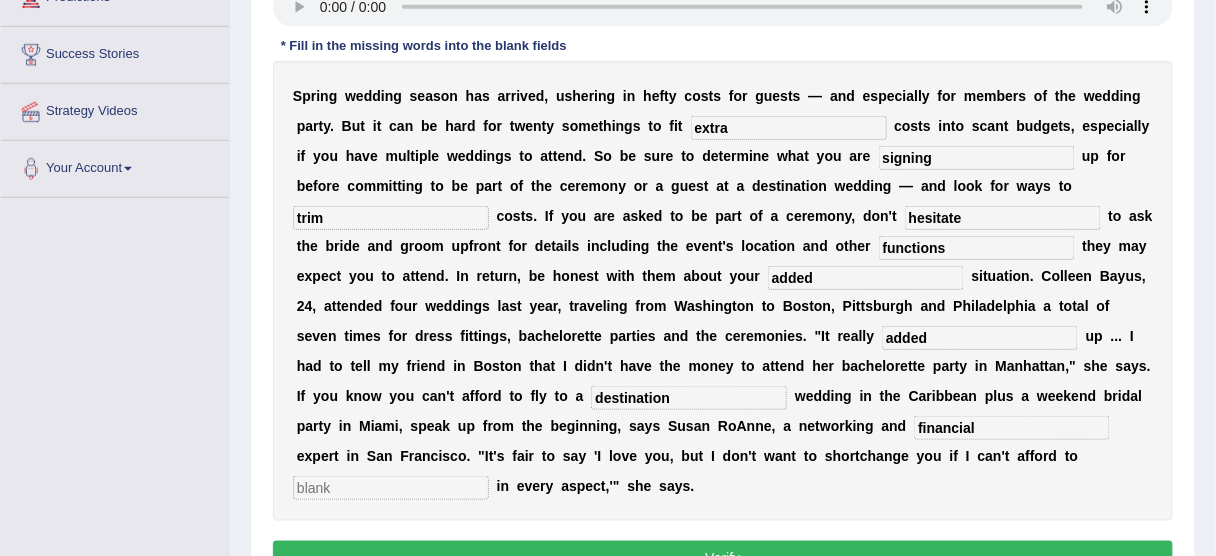 click on "financial" at bounding box center (1012, 428) 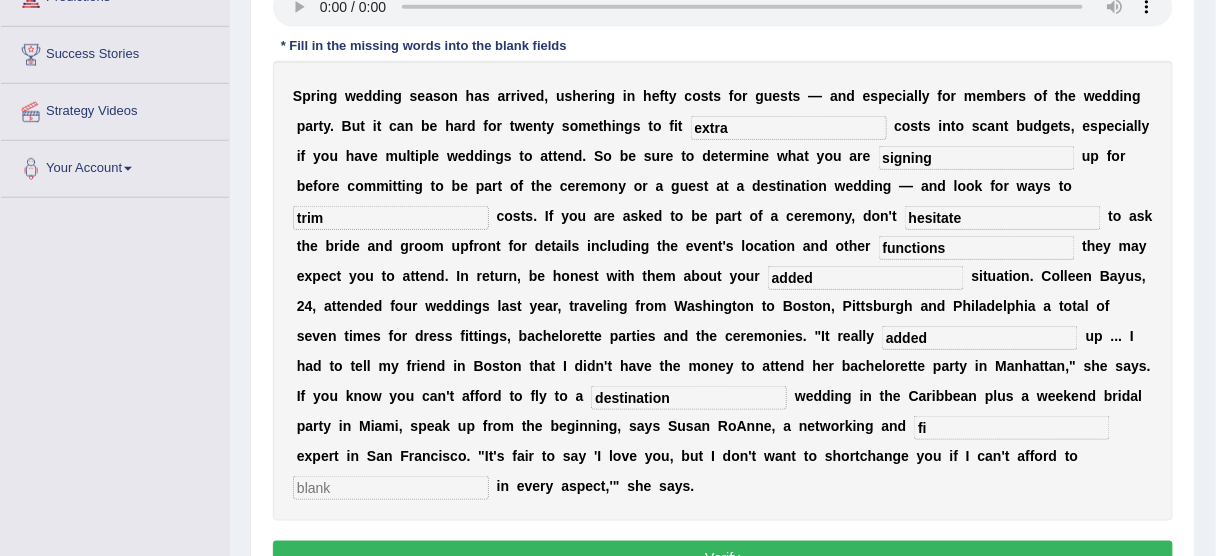 type on "f" 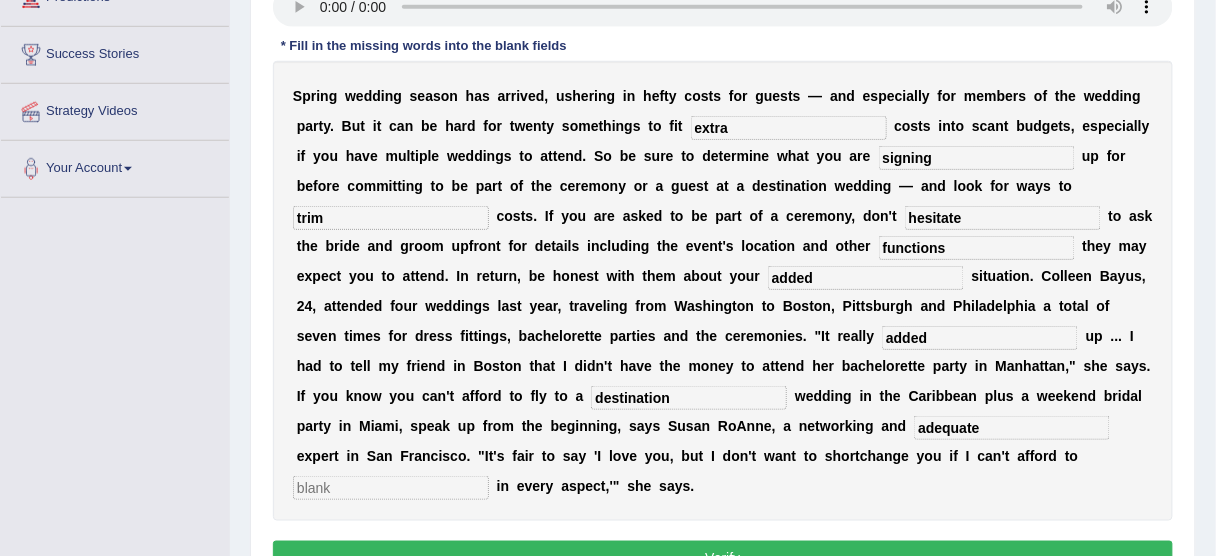 type on "adequate" 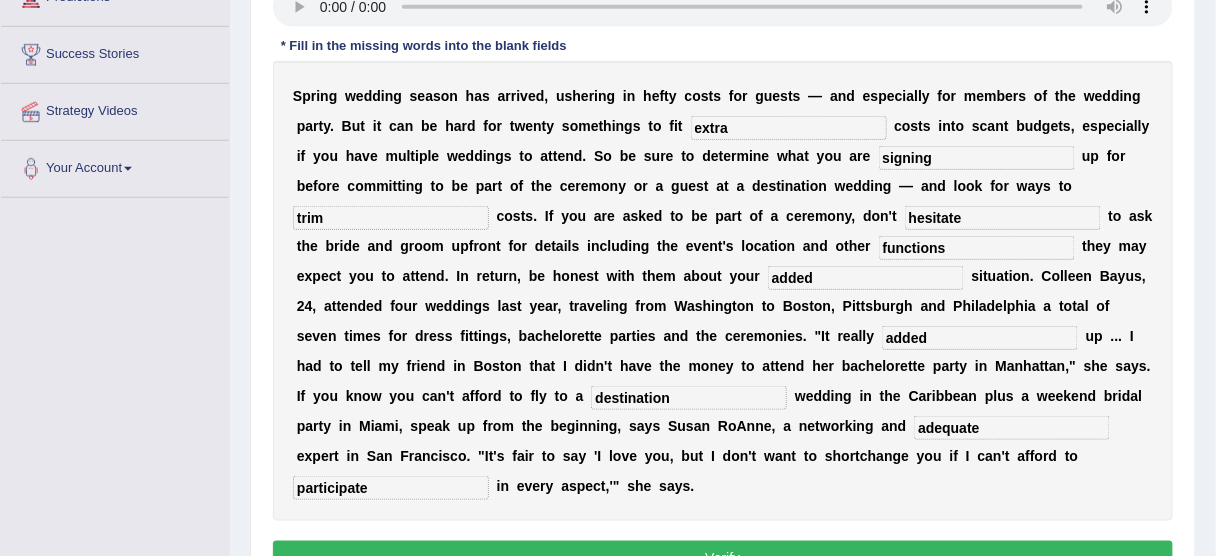 type on "participate" 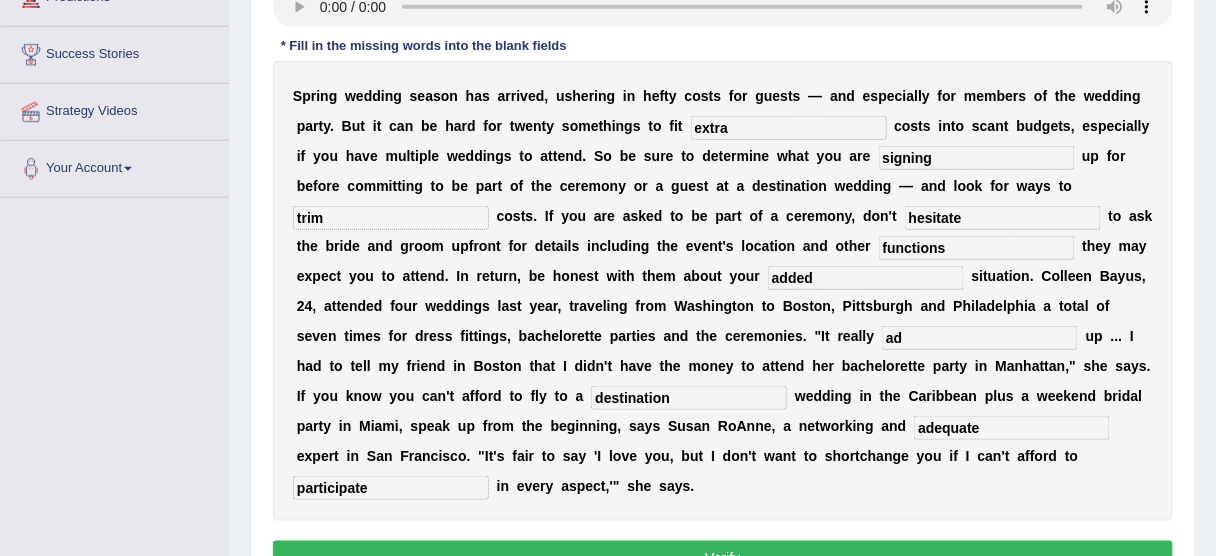 type on "a" 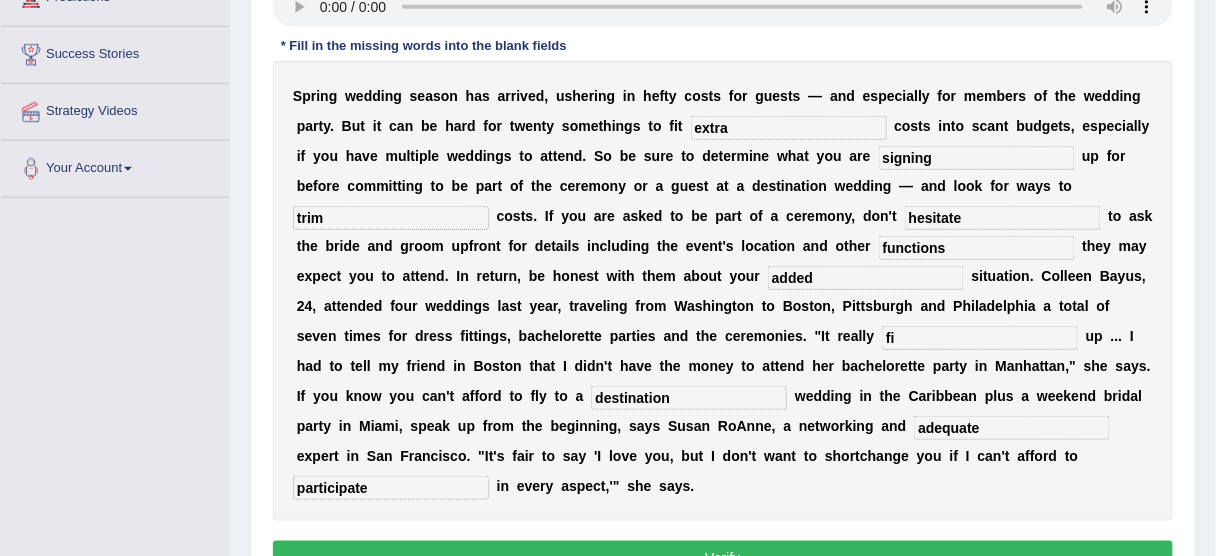 type on "fi" 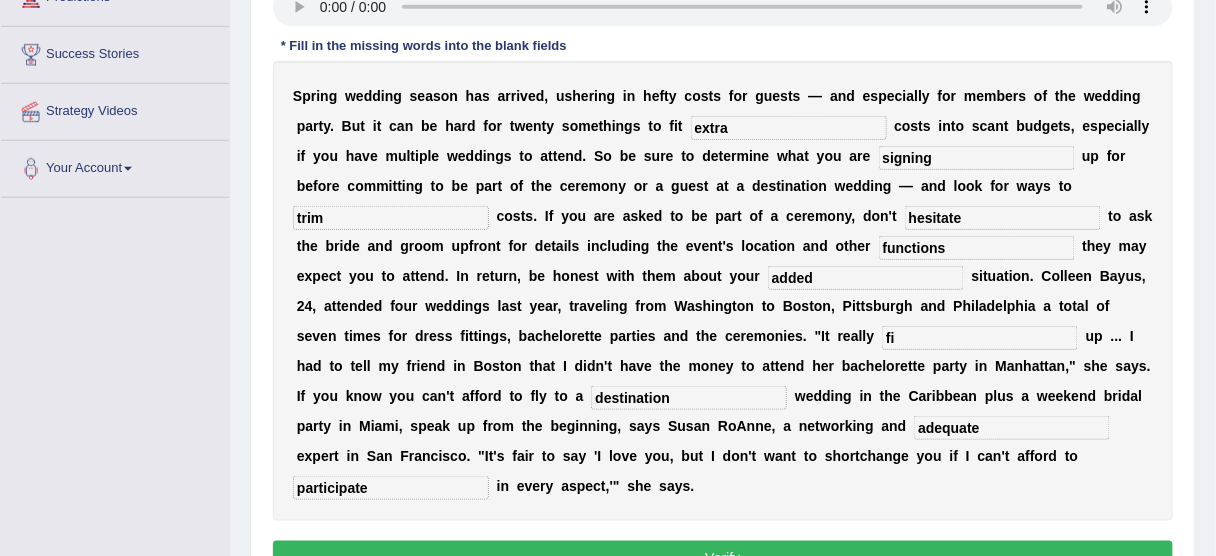 click on "added" at bounding box center [866, 278] 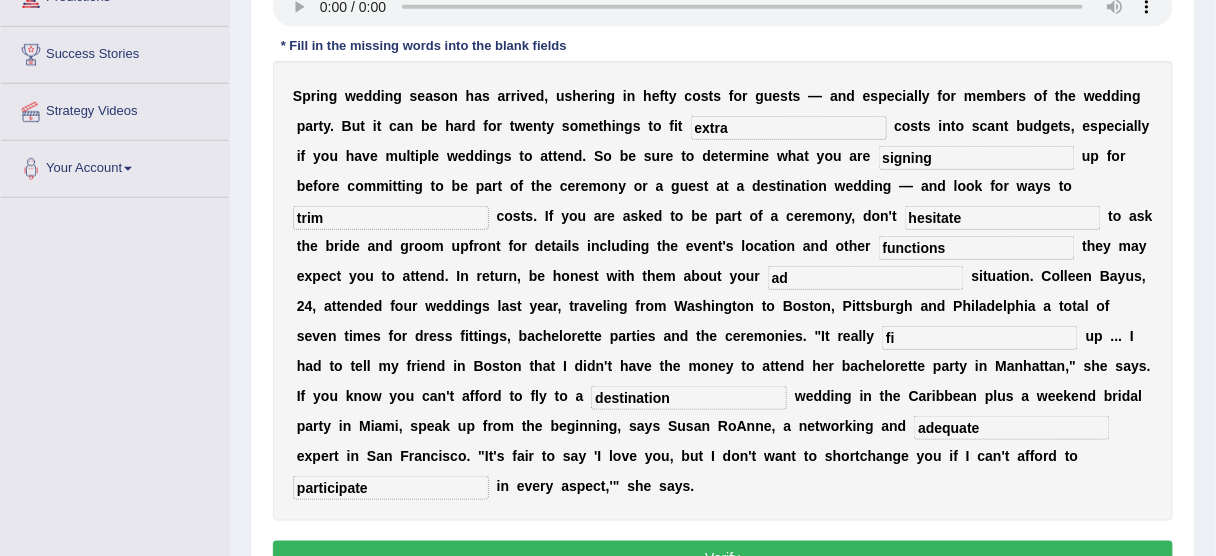 type on "a" 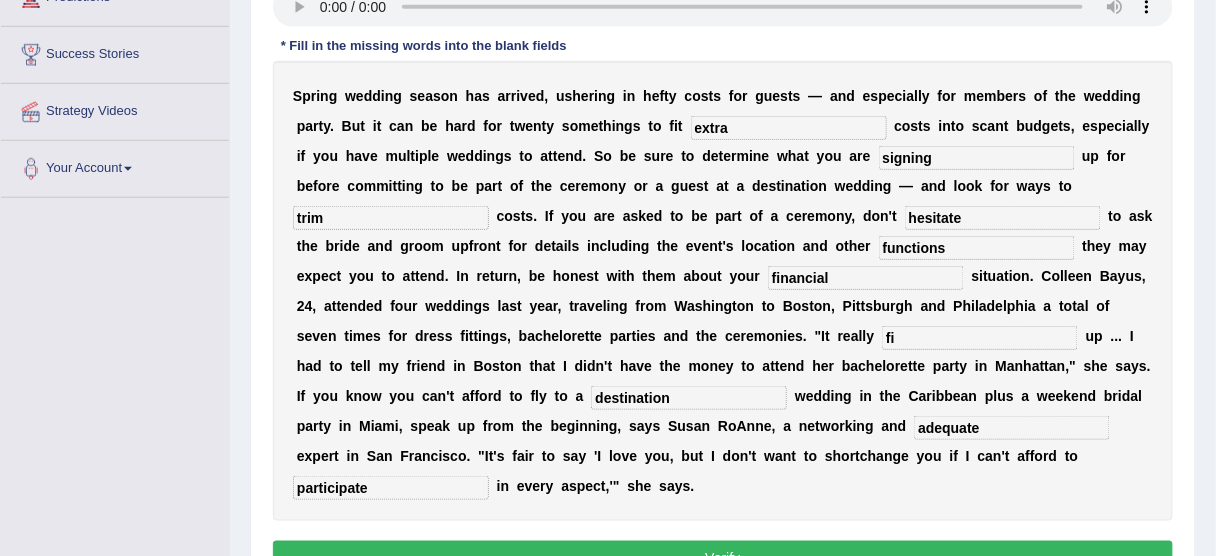 type on "financial" 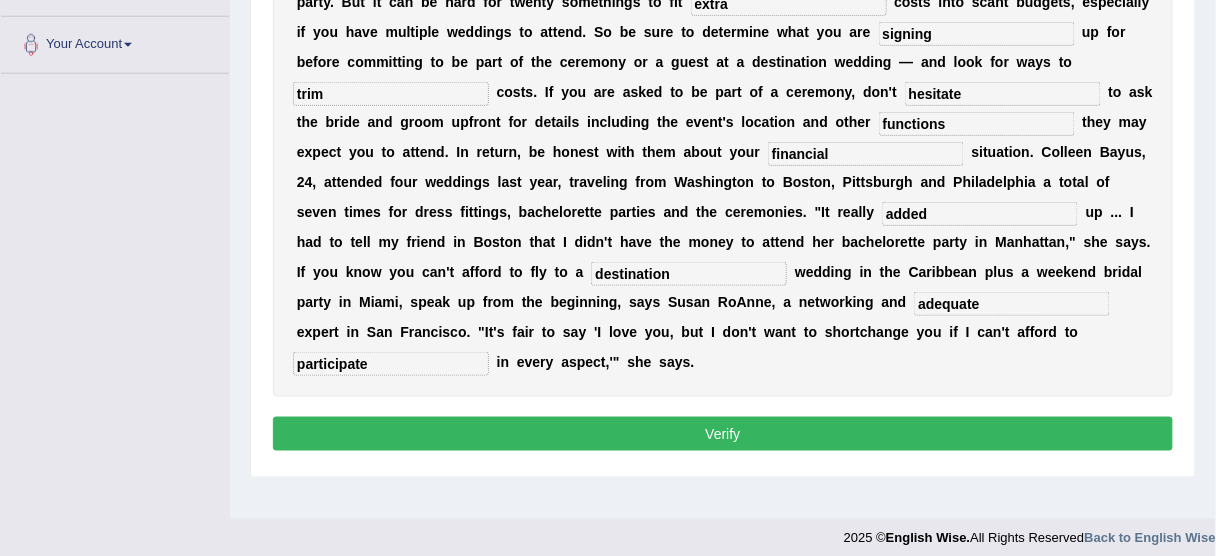scroll, scrollTop: 494, scrollLeft: 0, axis: vertical 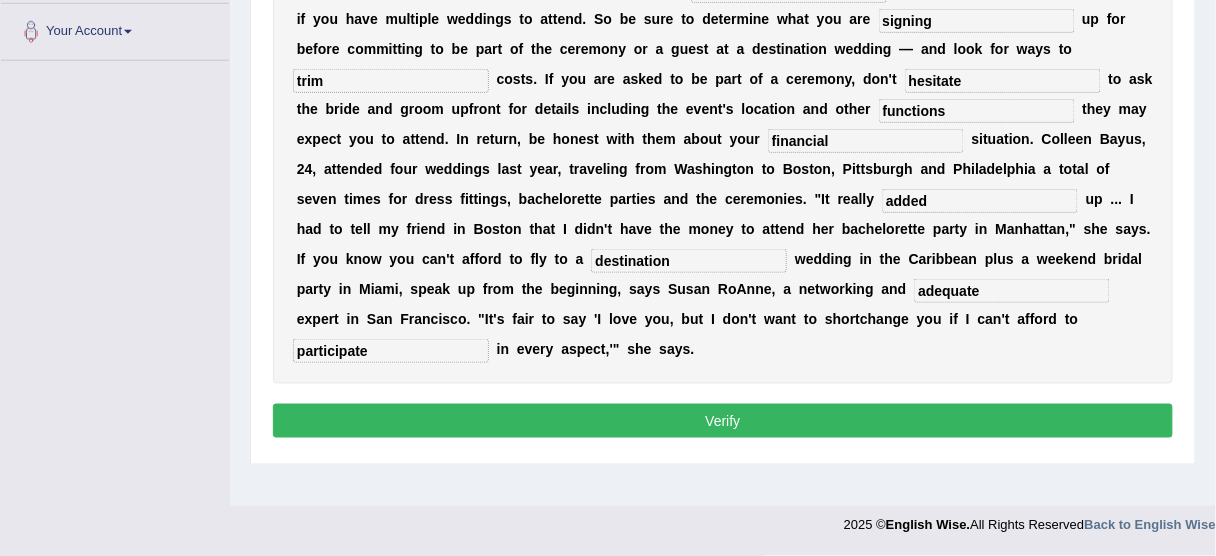 type on "added" 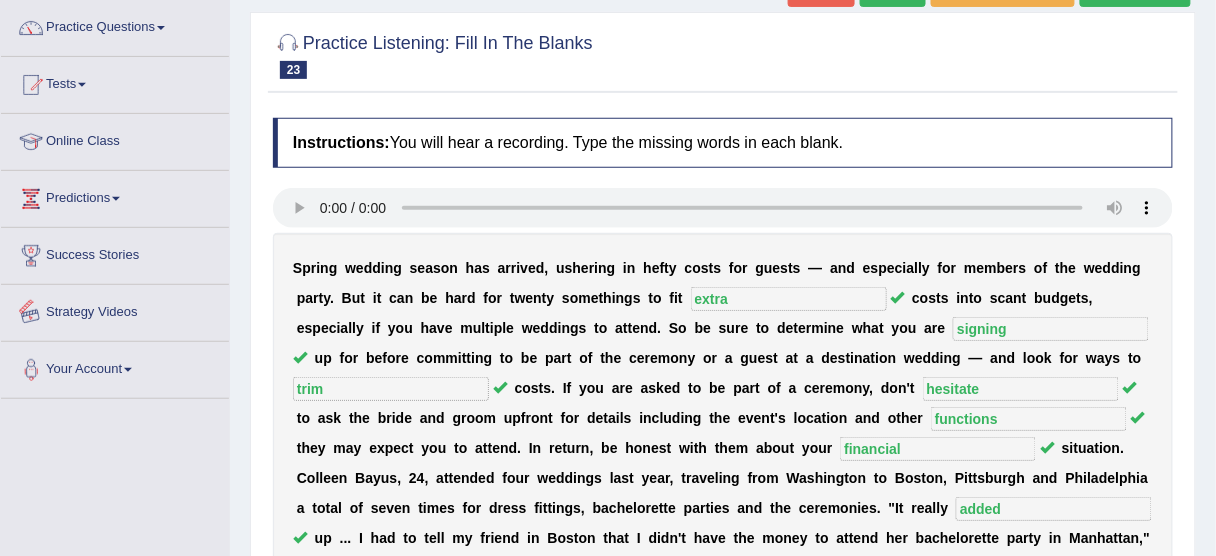 scroll, scrollTop: 174, scrollLeft: 0, axis: vertical 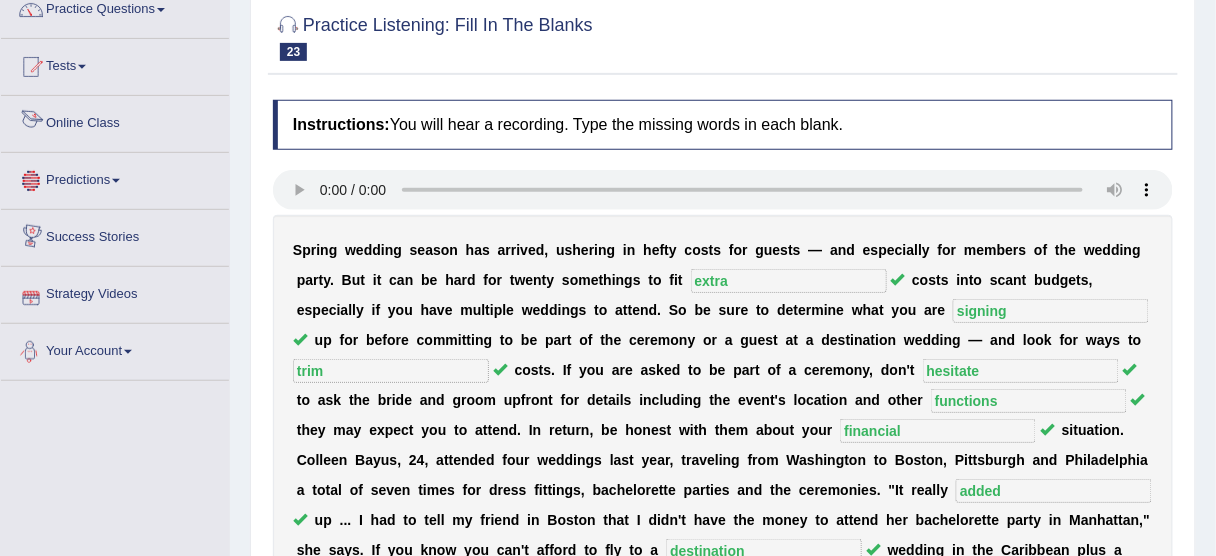 click on "Online Class" at bounding box center [115, 121] 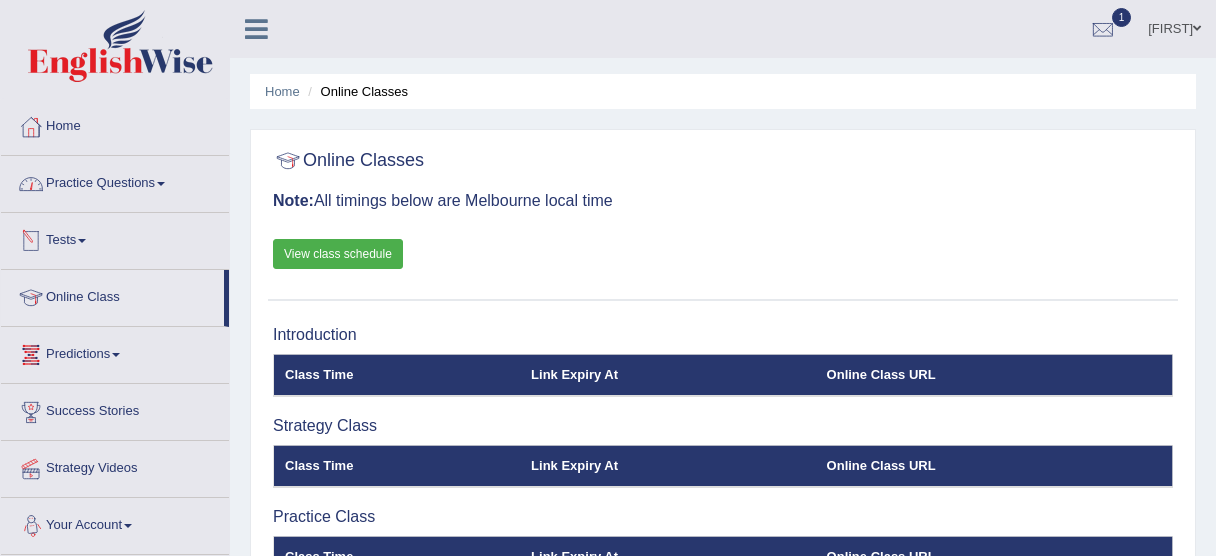 scroll, scrollTop: 0, scrollLeft: 0, axis: both 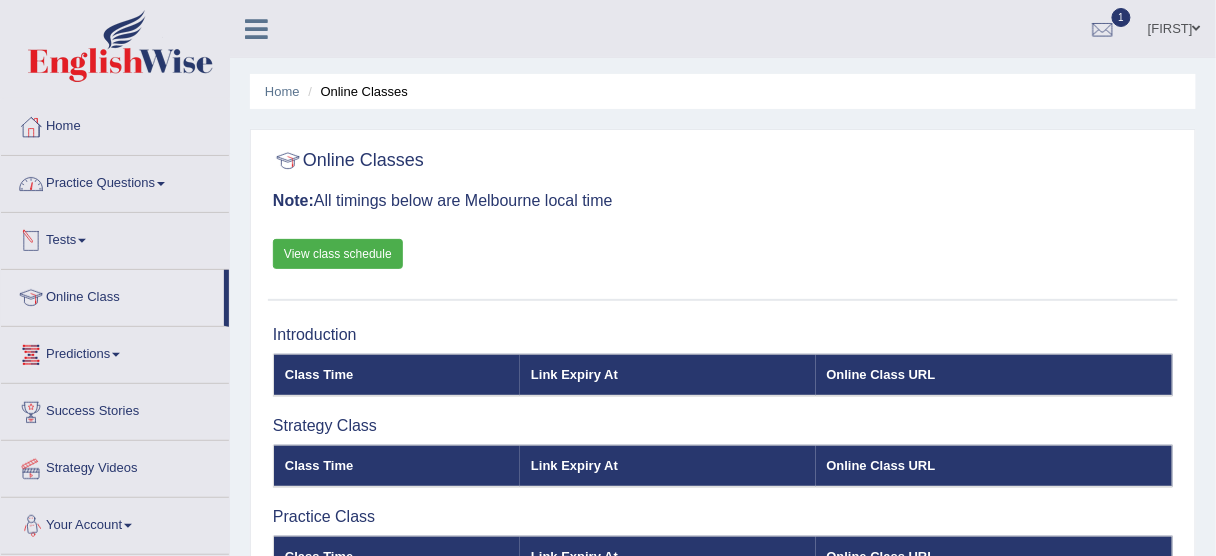 click on "Practice Questions" at bounding box center [115, 181] 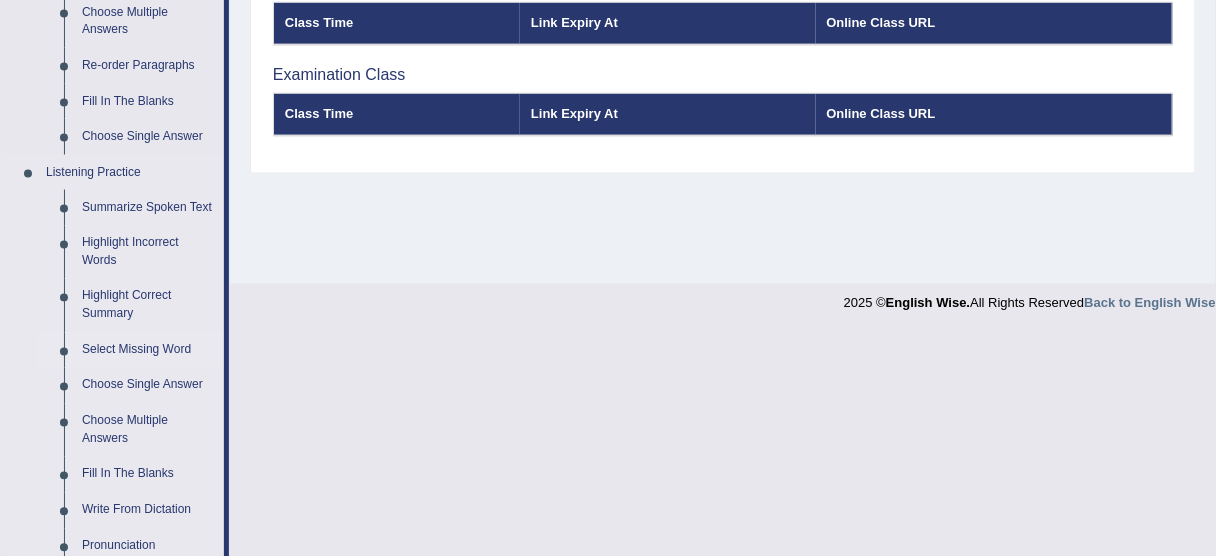 scroll, scrollTop: 880, scrollLeft: 0, axis: vertical 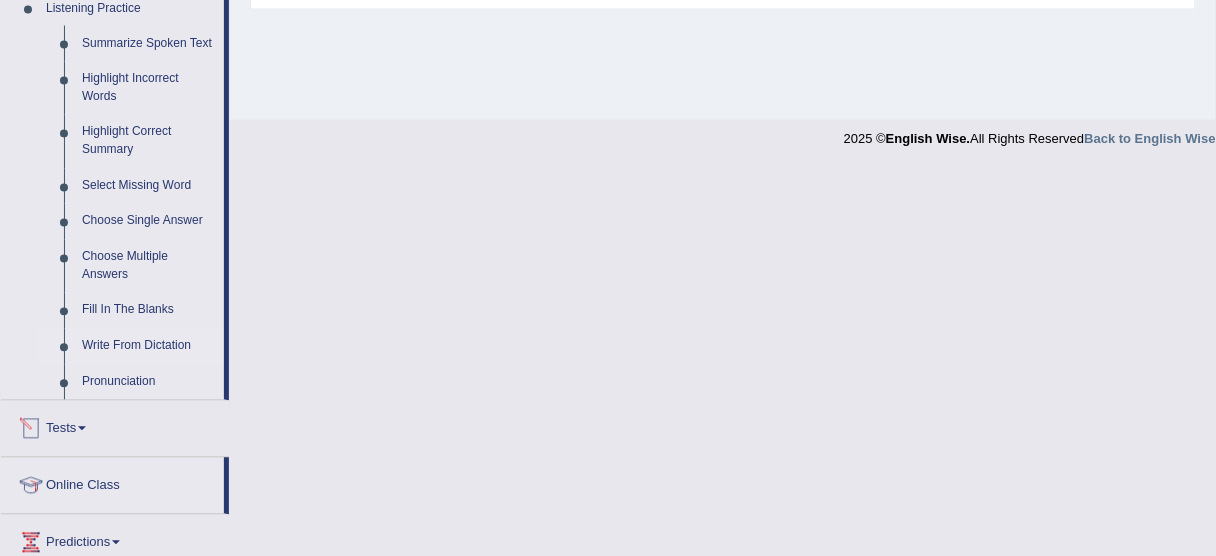 click on "Write From Dictation" at bounding box center [148, 347] 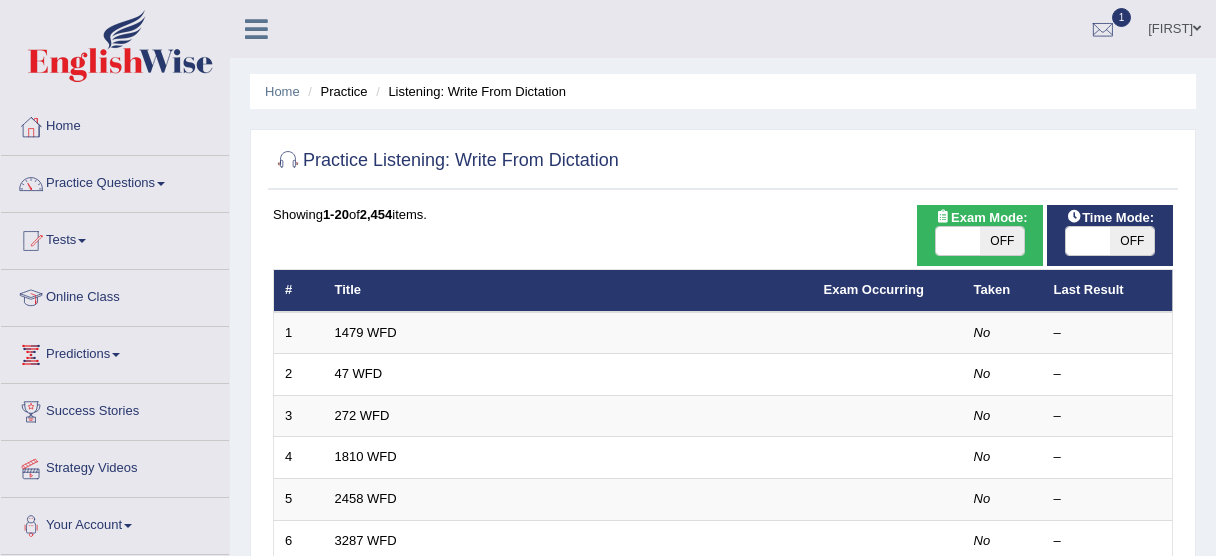 scroll, scrollTop: 320, scrollLeft: 0, axis: vertical 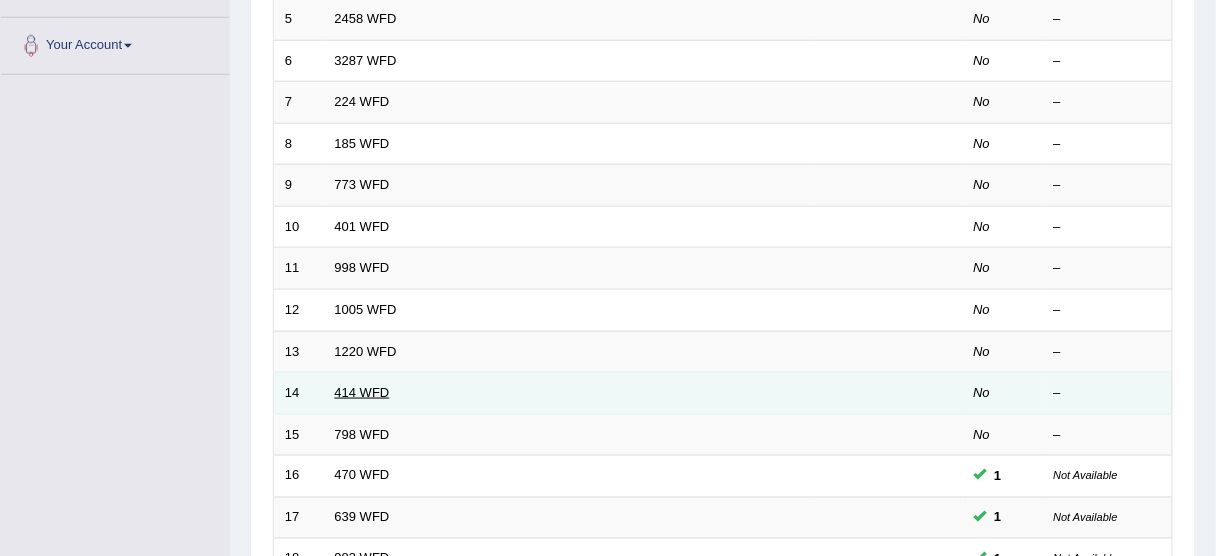 click on "414 WFD" at bounding box center (362, 392) 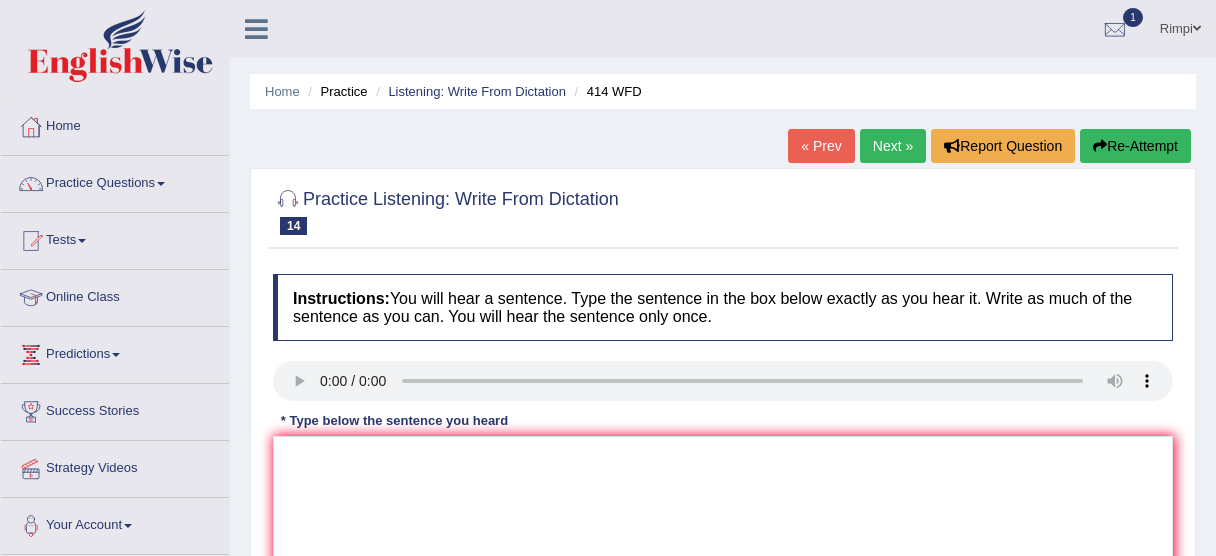 scroll, scrollTop: 160, scrollLeft: 0, axis: vertical 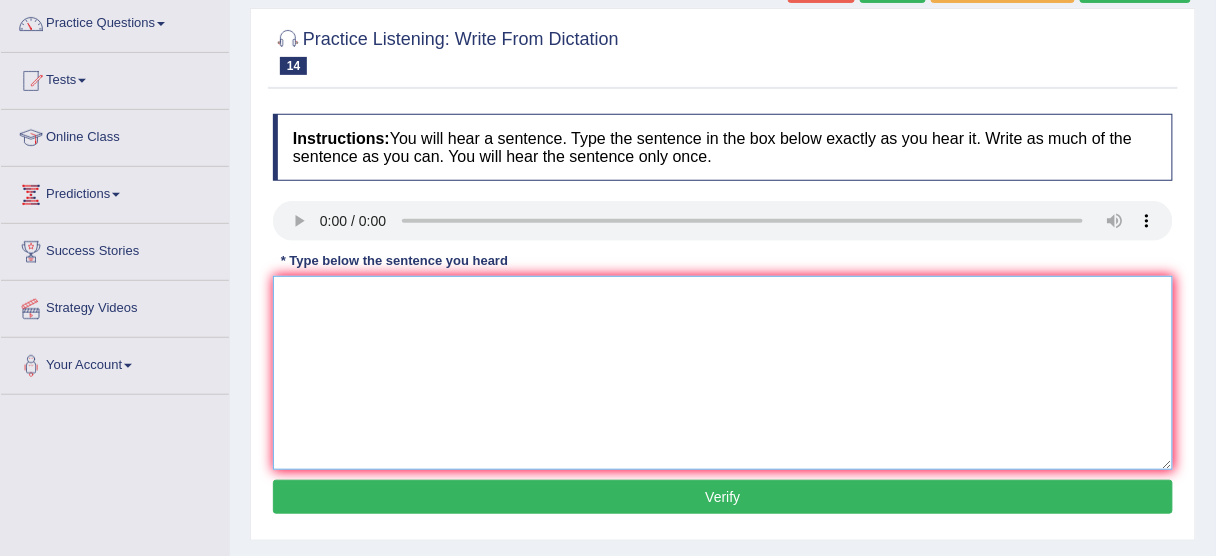 click at bounding box center (723, 373) 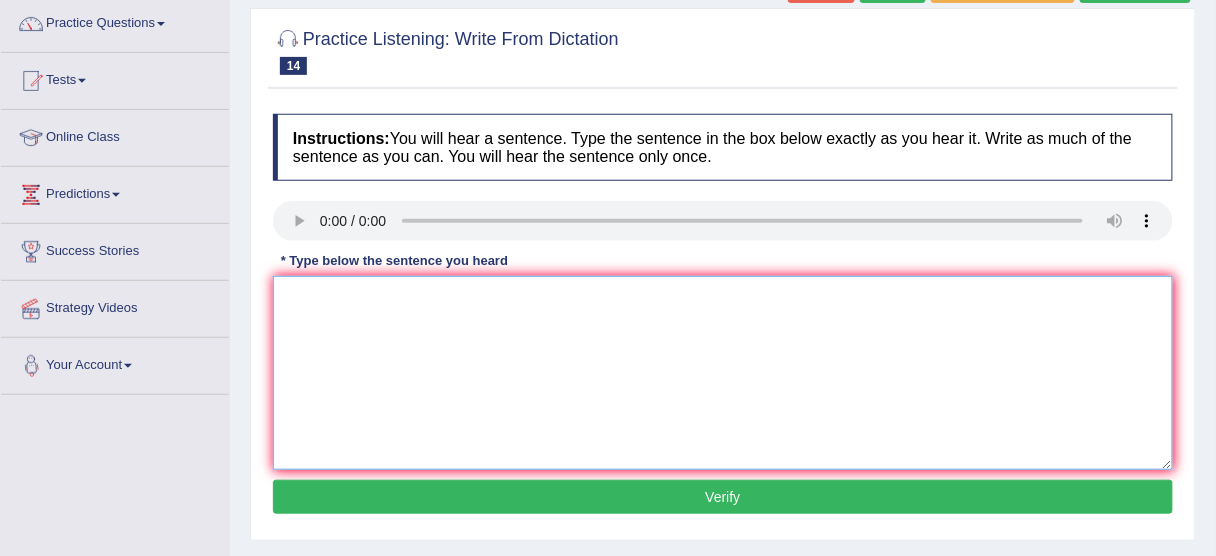click at bounding box center (723, 373) 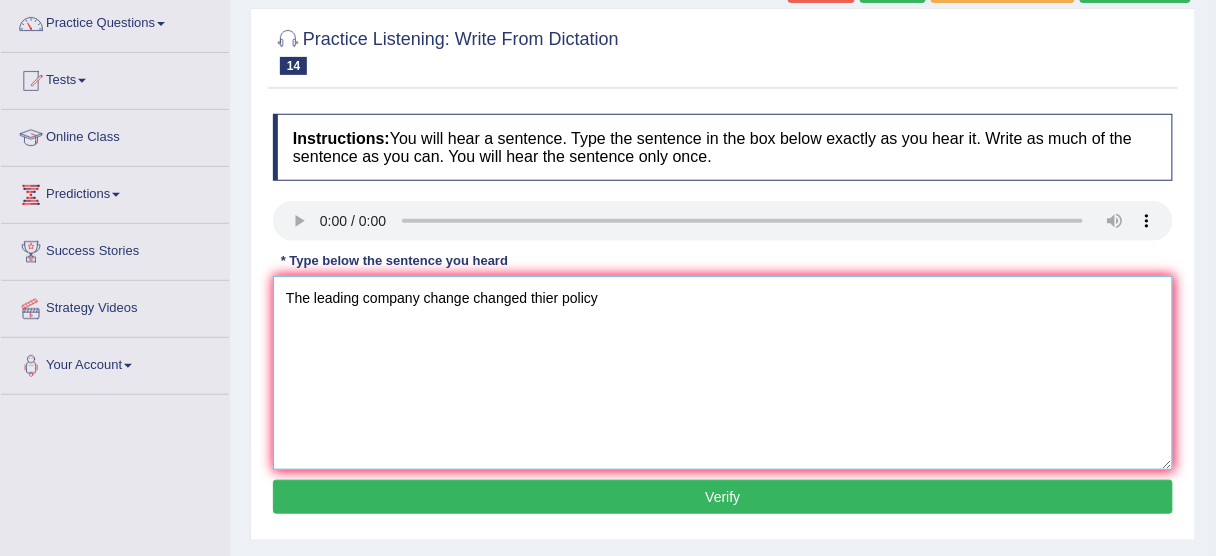 click on "The leading company change changed thier policy" at bounding box center [723, 373] 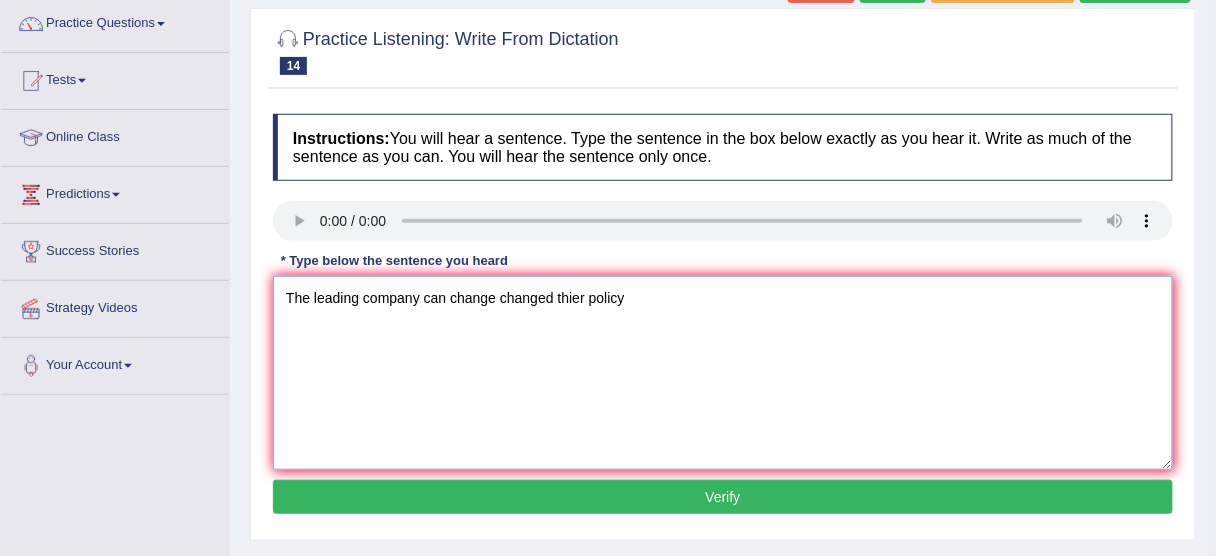click on "The leading company can change changed thier policy" at bounding box center (723, 373) 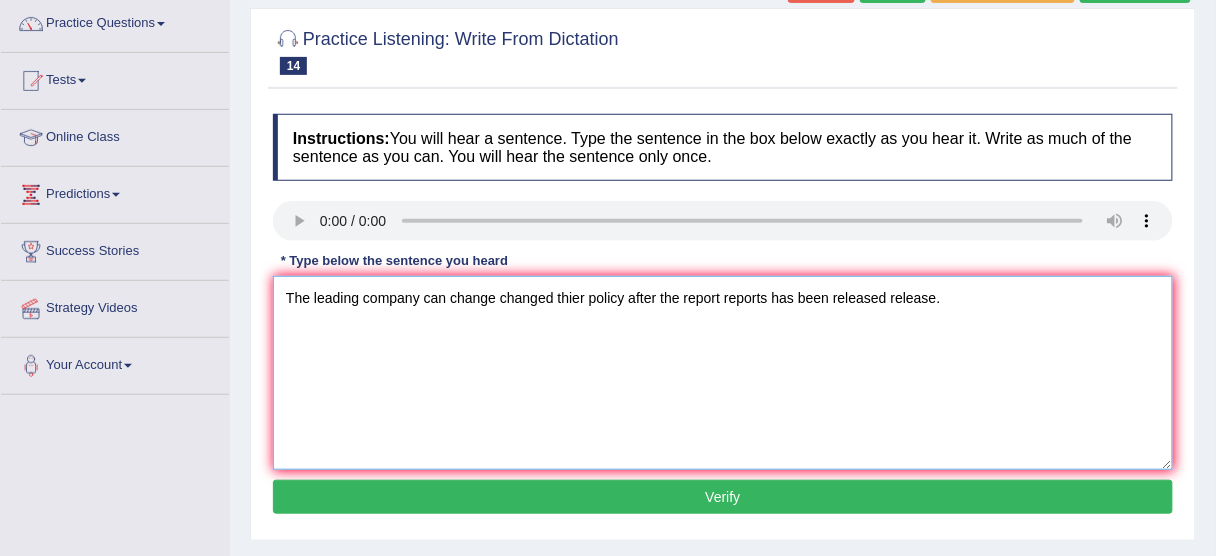 click on "The leading company can change changed thier policy after the report reports has been released release." at bounding box center [723, 373] 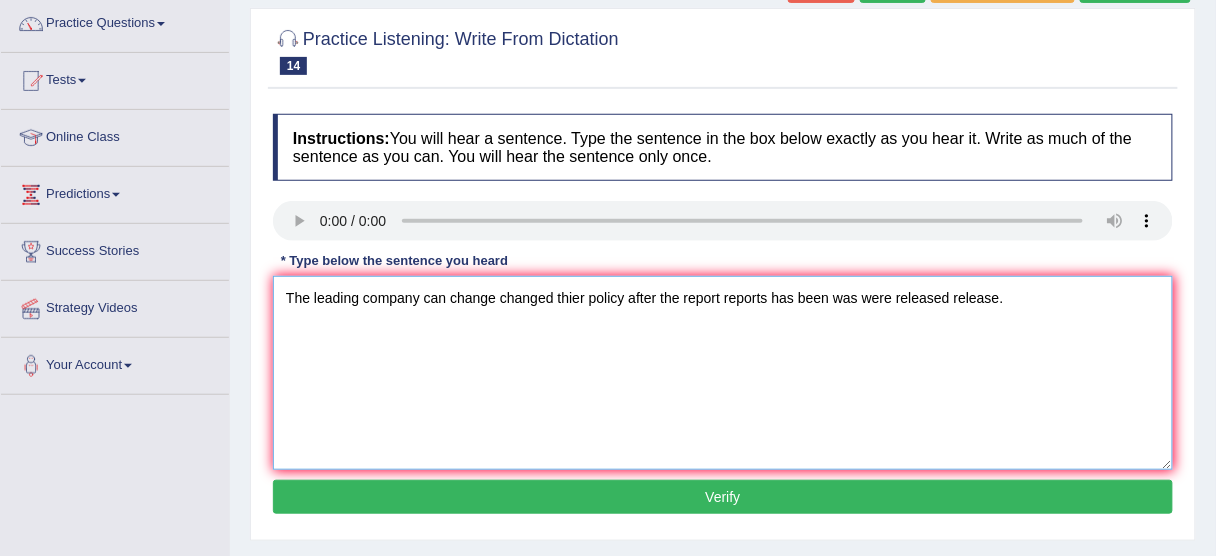 click on "The leading company can change changed thier policy after the report reports has been was were released release." at bounding box center (723, 373) 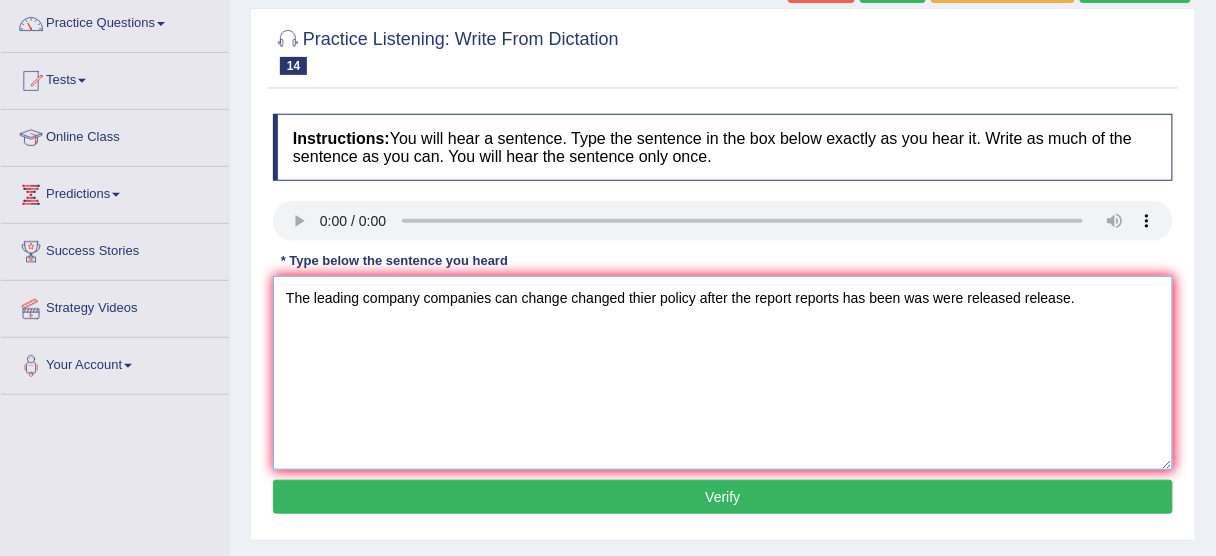 click on "The leading company companies can change changed thier policy after the report reports has been was were released release." at bounding box center (723, 373) 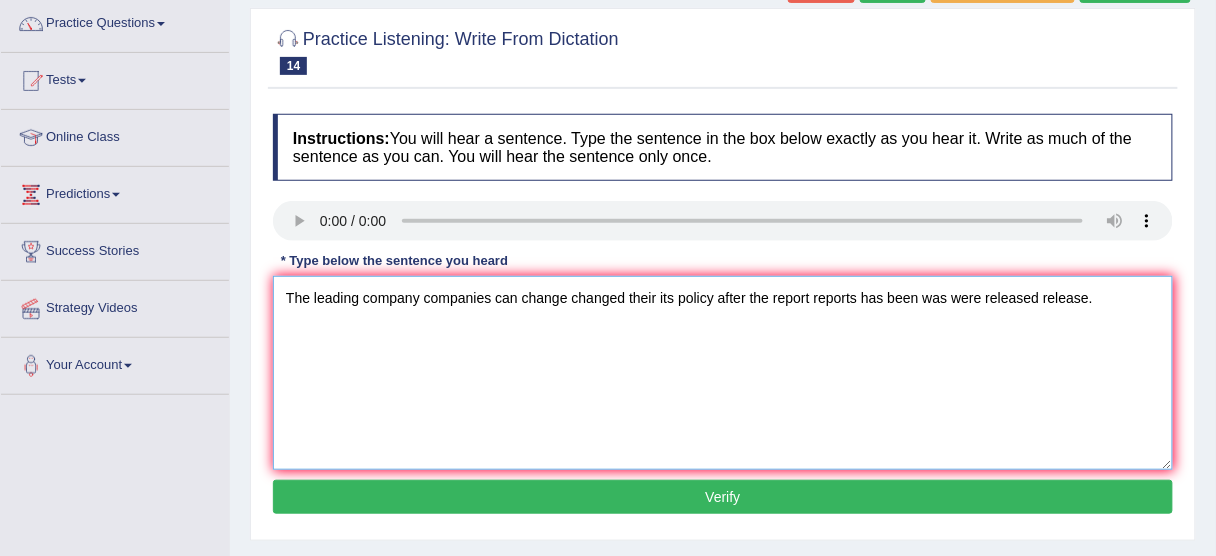 click on "The leading company companies can change changed their its policy after the report reports has been was were released release." at bounding box center (723, 373) 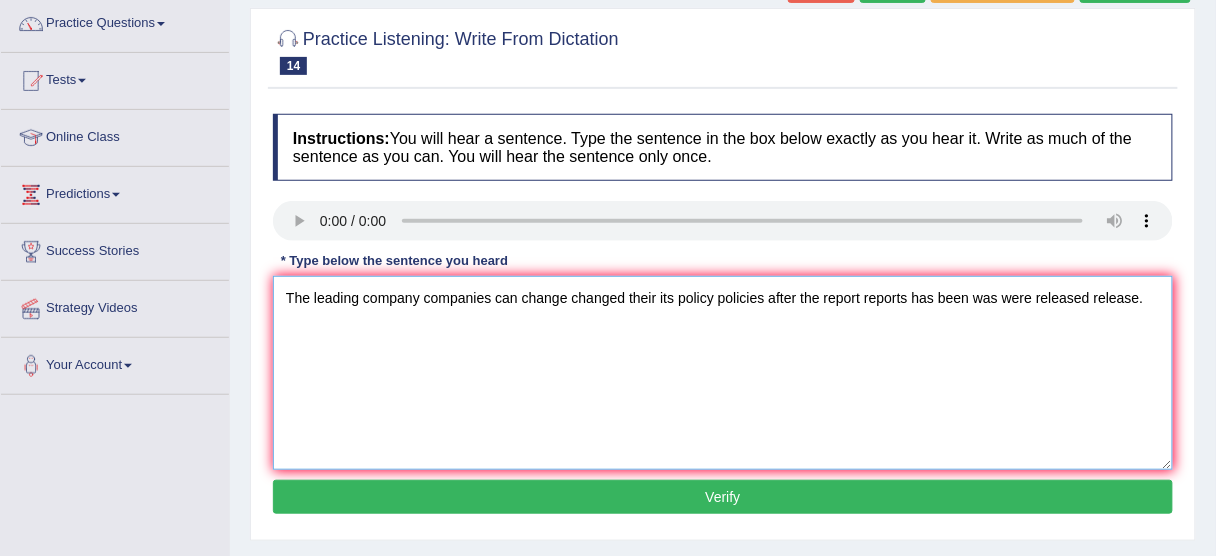 click on "The leading company companies can change changed their its policy policies after the report reports has been was were released release." at bounding box center (723, 373) 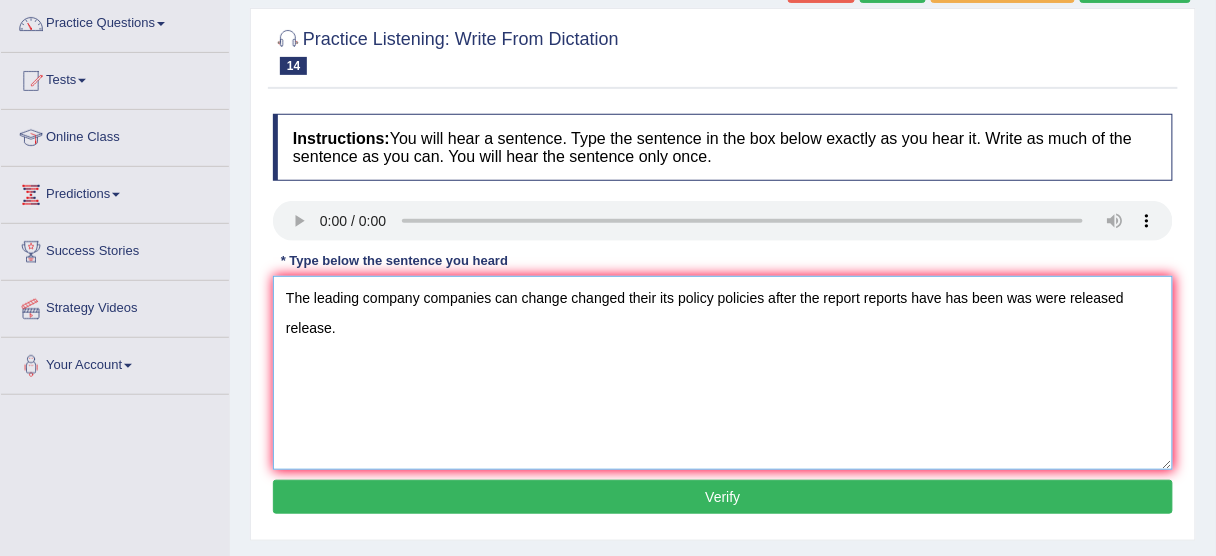 type on "The leading company companies can change changed their its policy policies after the report reports have has been was were released release." 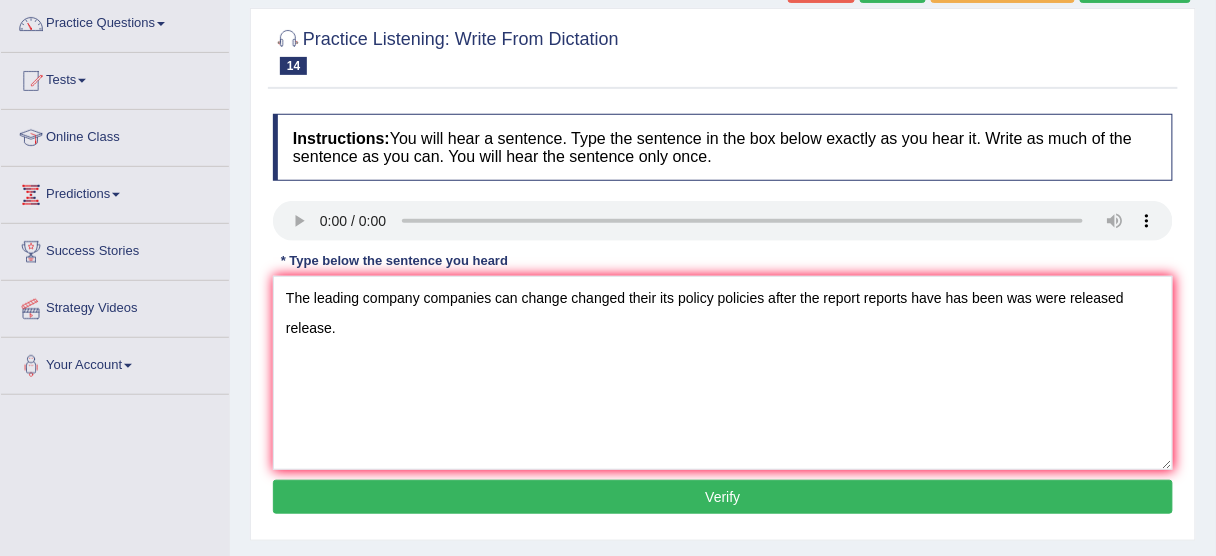 click on "Verify" at bounding box center [723, 497] 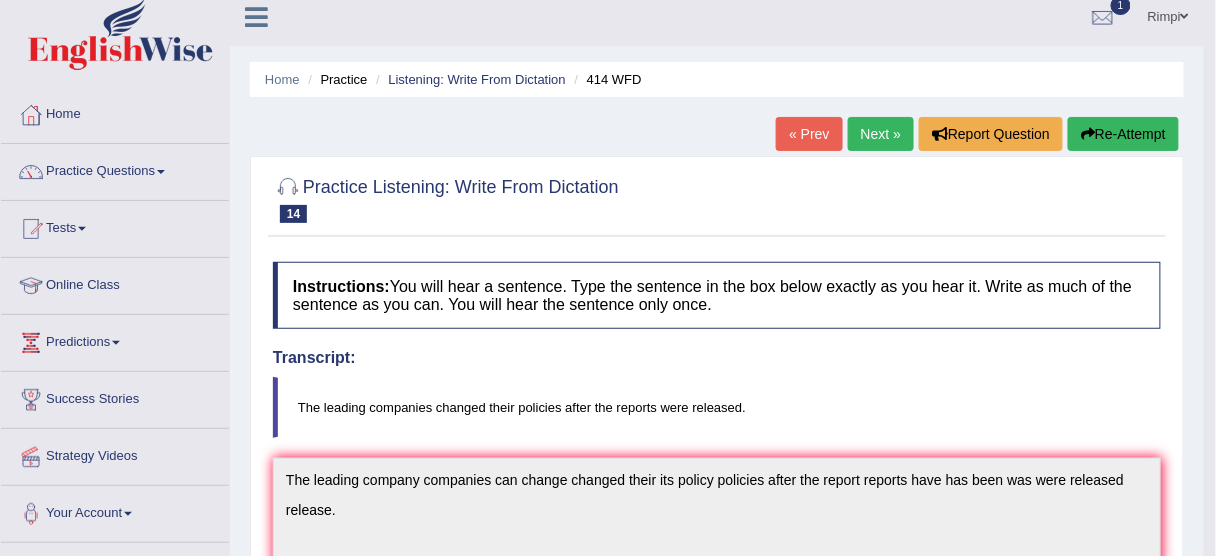 scroll, scrollTop: 0, scrollLeft: 0, axis: both 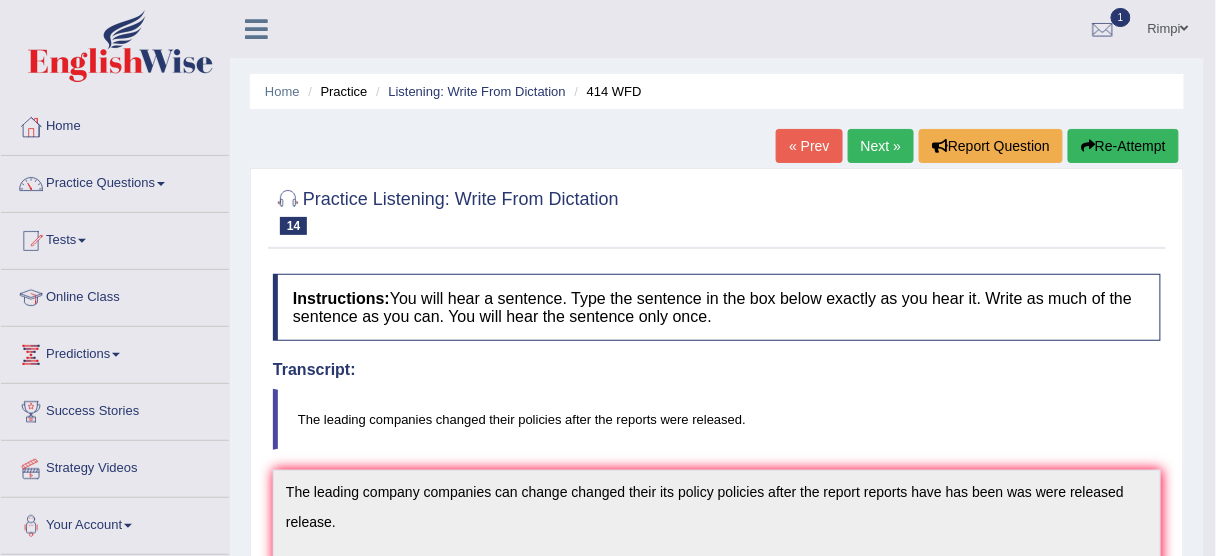 click on "Next »" at bounding box center (881, 146) 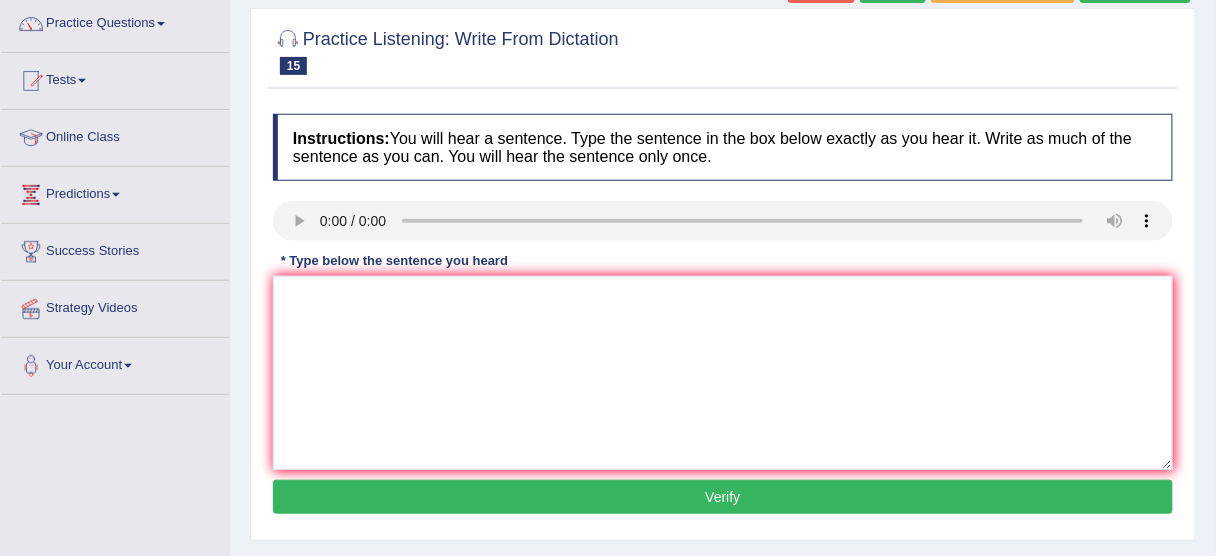 scroll, scrollTop: 160, scrollLeft: 0, axis: vertical 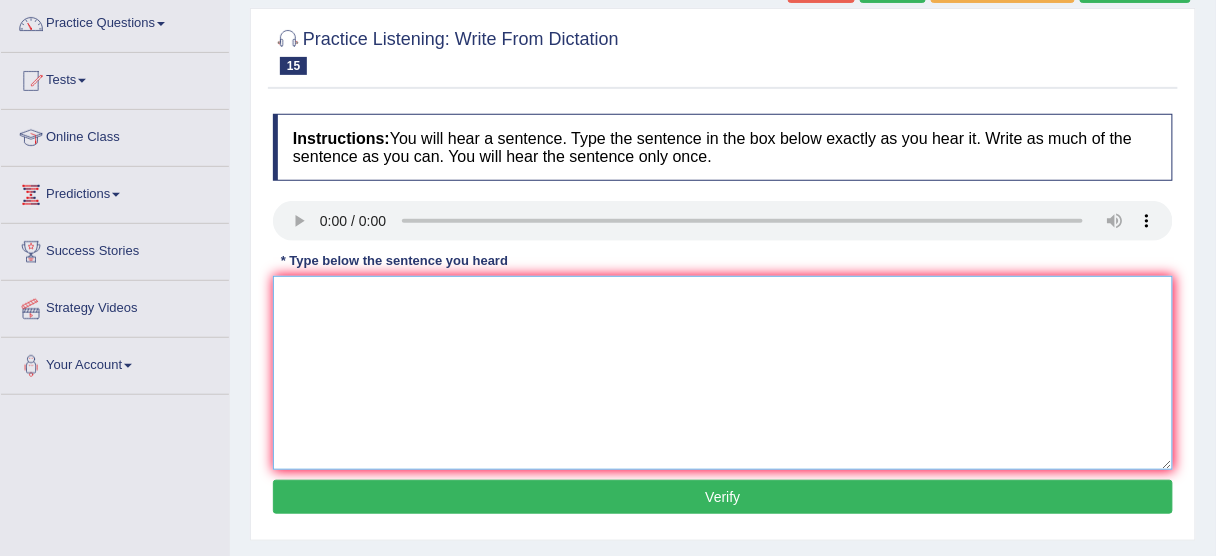 click at bounding box center [723, 373] 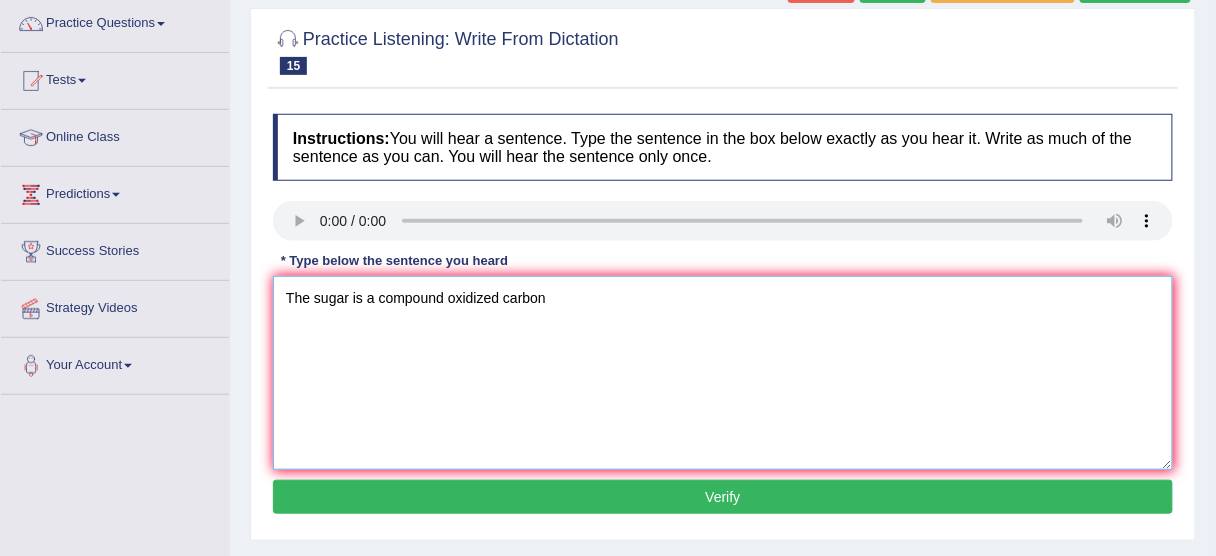 click on "The sugar is a compound oxidized carbon" at bounding box center [723, 373] 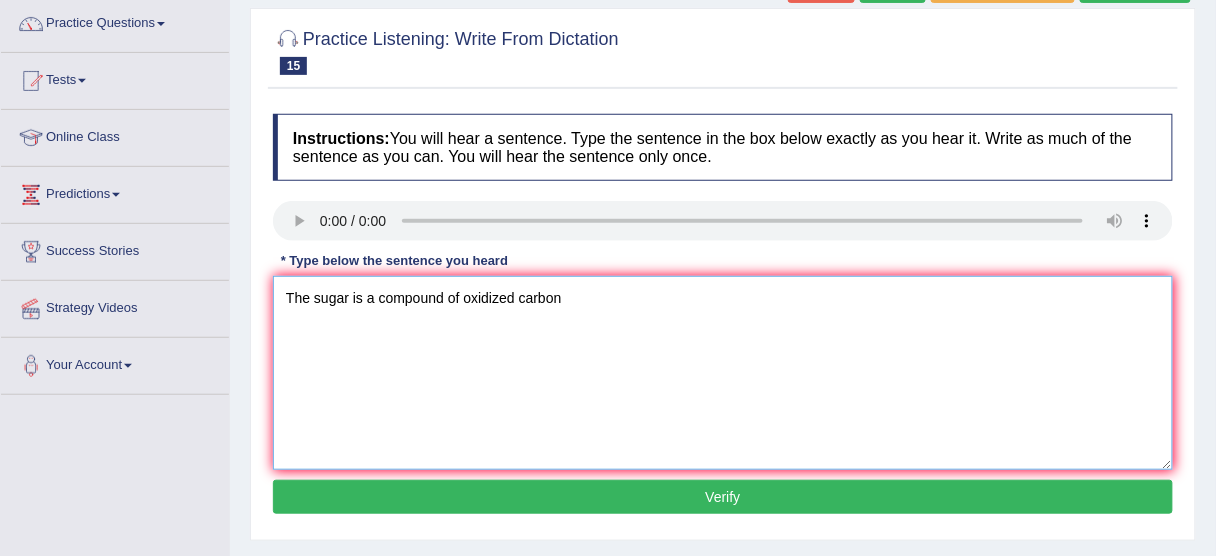 click on "The sugar is a compound of oxidized carbon" at bounding box center [723, 373] 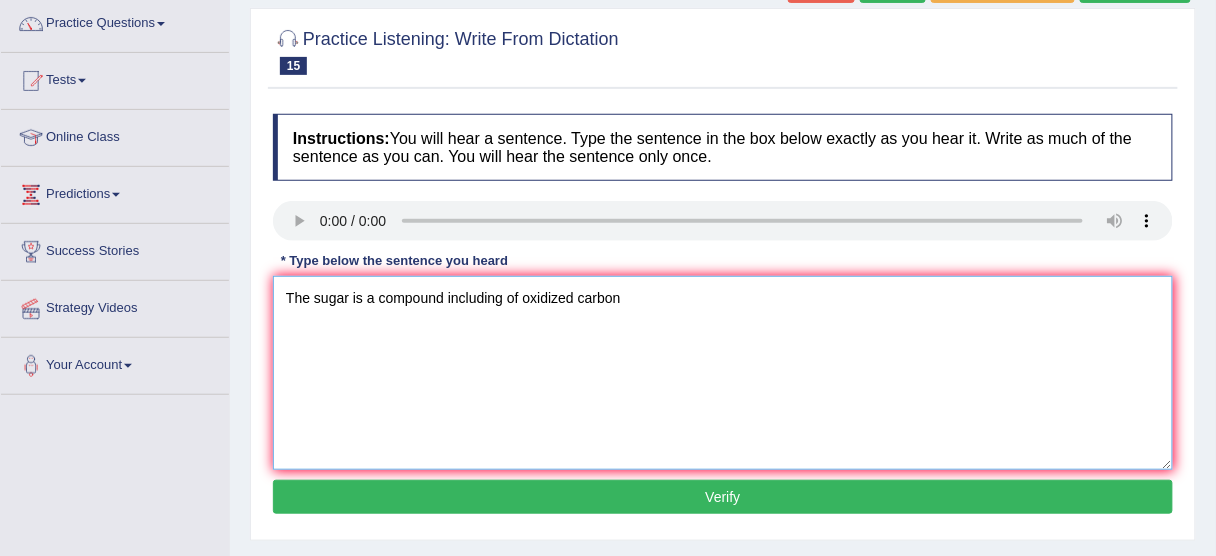 click on "The sugar is a compound including of oxidized carbon" at bounding box center [723, 373] 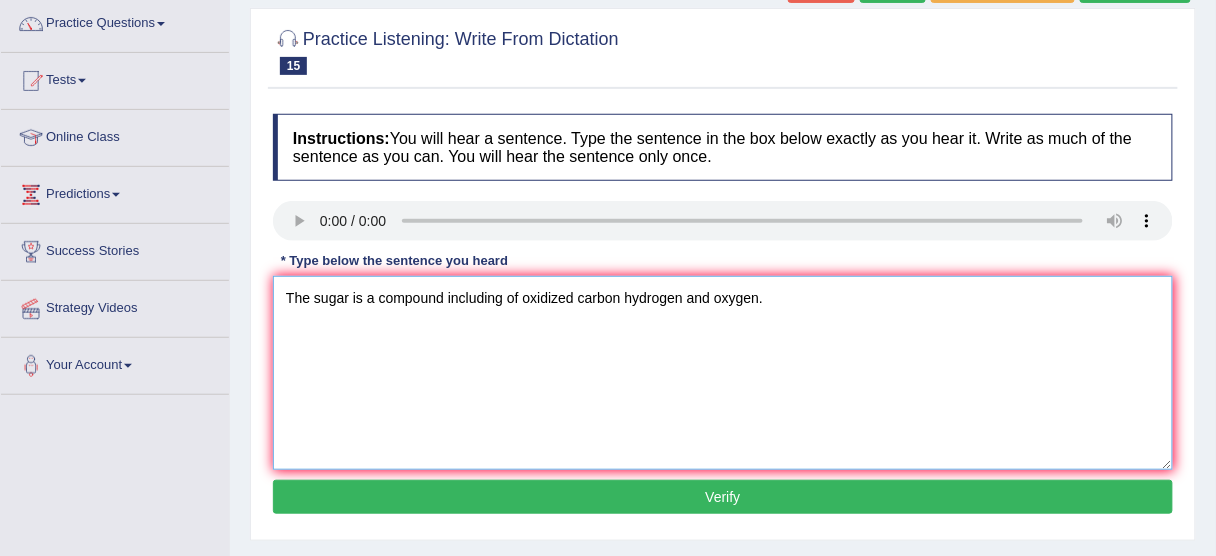 click on "The sugar is a compound including of oxidized carbon hydrogen and oxygen." at bounding box center [723, 373] 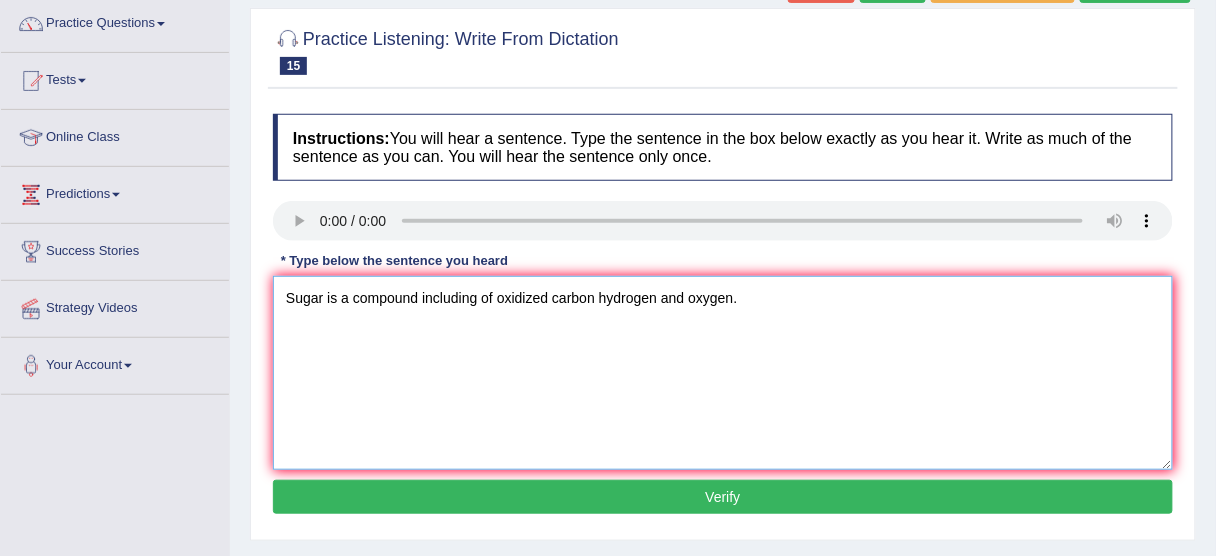 click on "Sugar is a compound including of oxidized carbon hydrogen and oxygen." at bounding box center [723, 373] 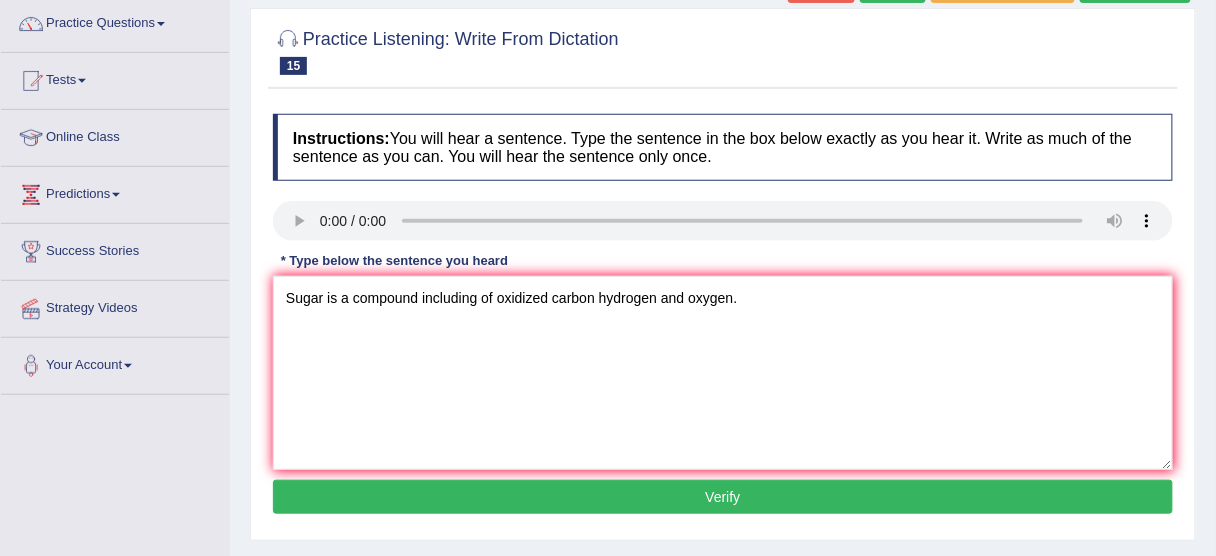 click on "Verify" at bounding box center [723, 497] 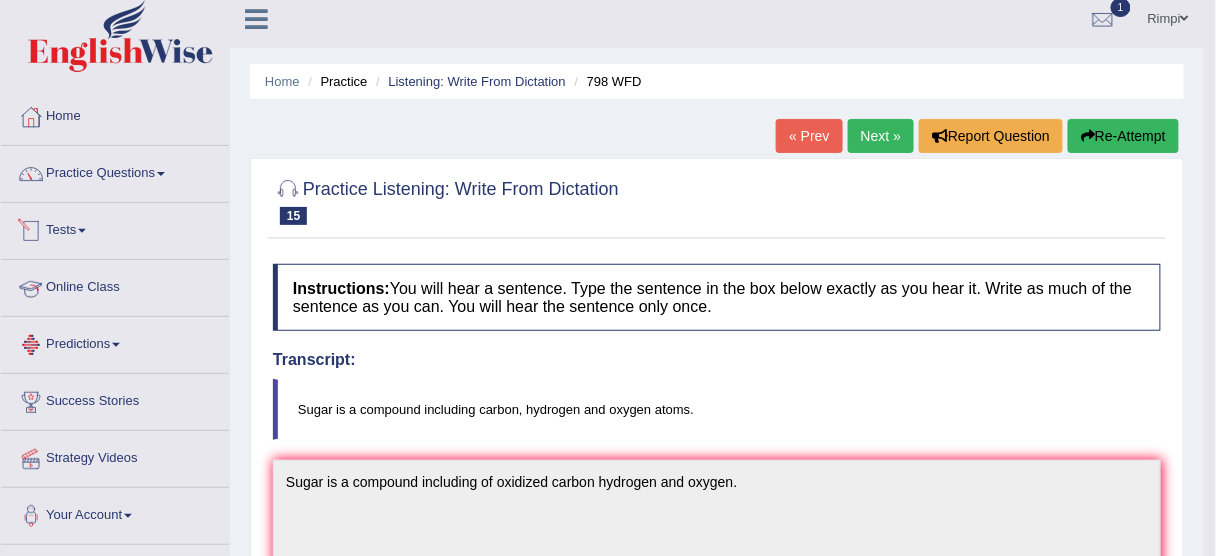 scroll, scrollTop: 80, scrollLeft: 0, axis: vertical 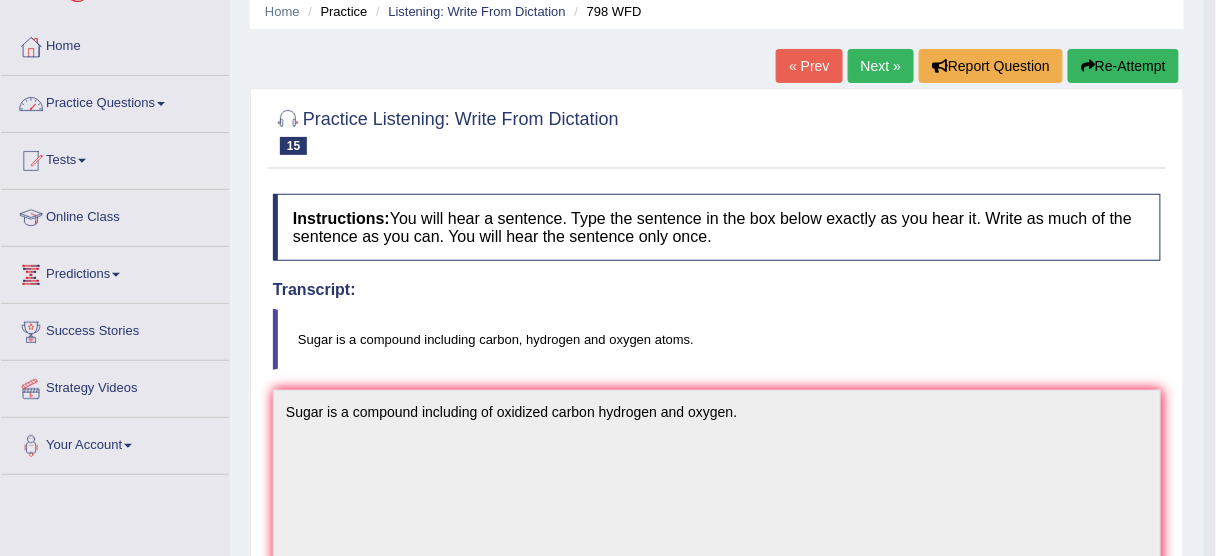 click on "Practice Questions" at bounding box center [115, 101] 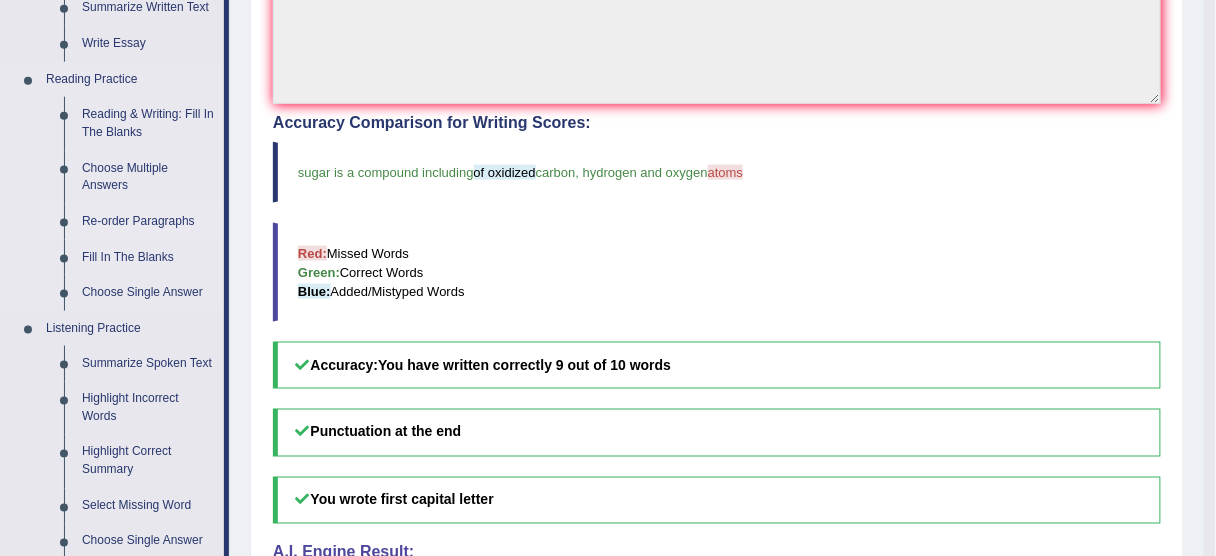 scroll, scrollTop: 800, scrollLeft: 0, axis: vertical 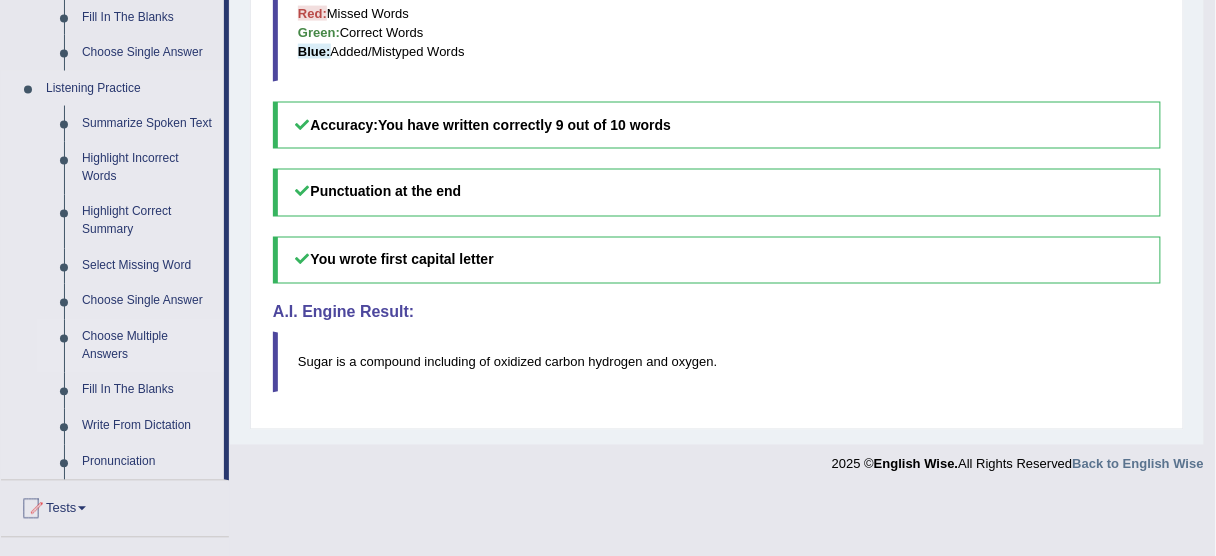 click on "Choose Multiple Answers" at bounding box center (148, 346) 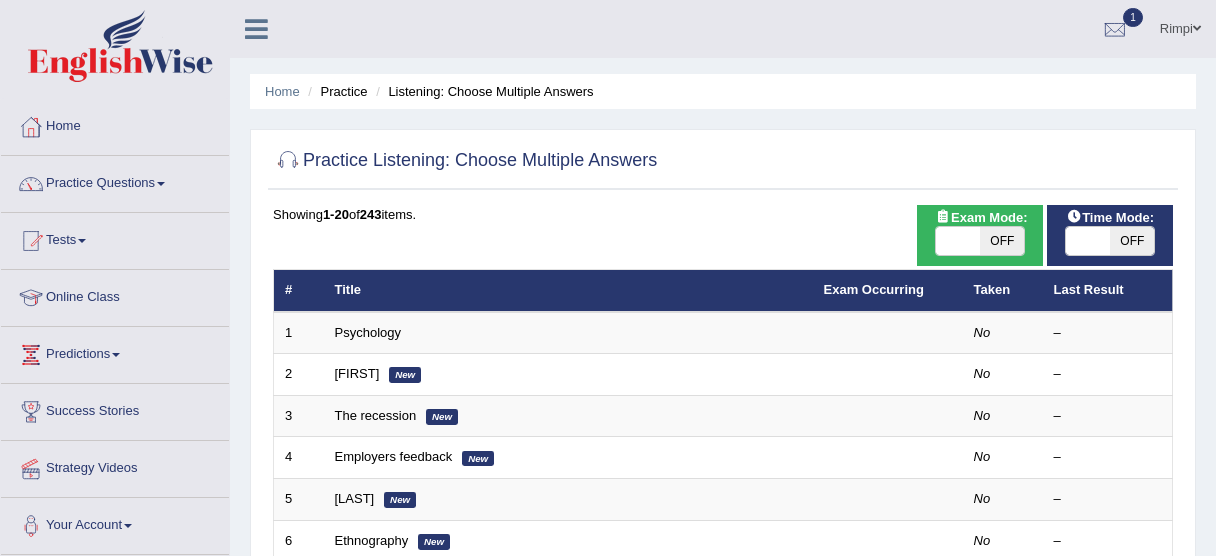 scroll, scrollTop: 160, scrollLeft: 0, axis: vertical 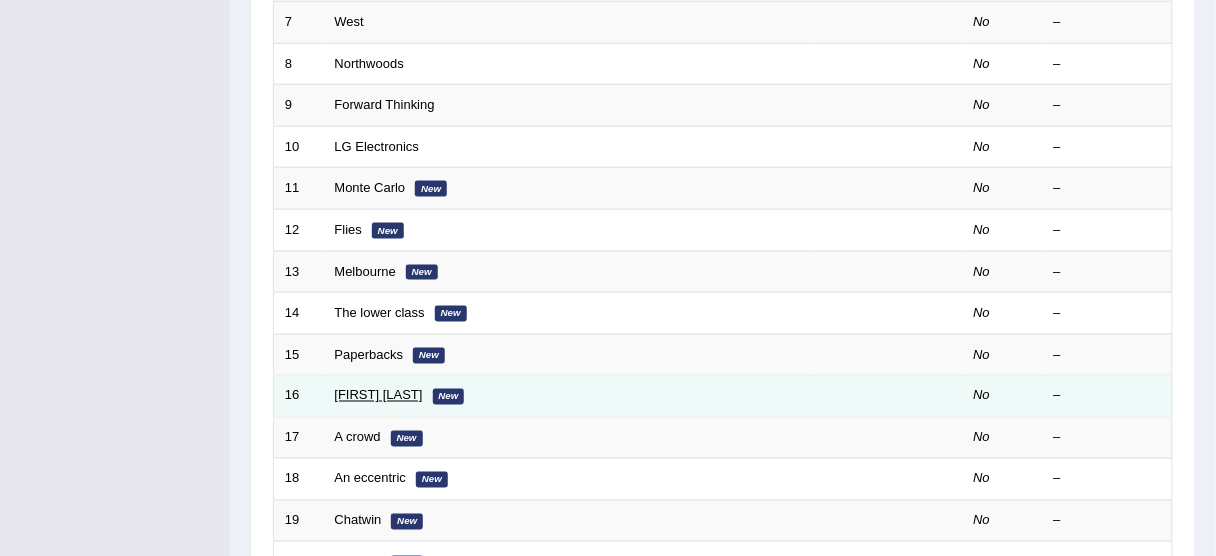 click on "[FIRST] [LAST]" at bounding box center [379, 395] 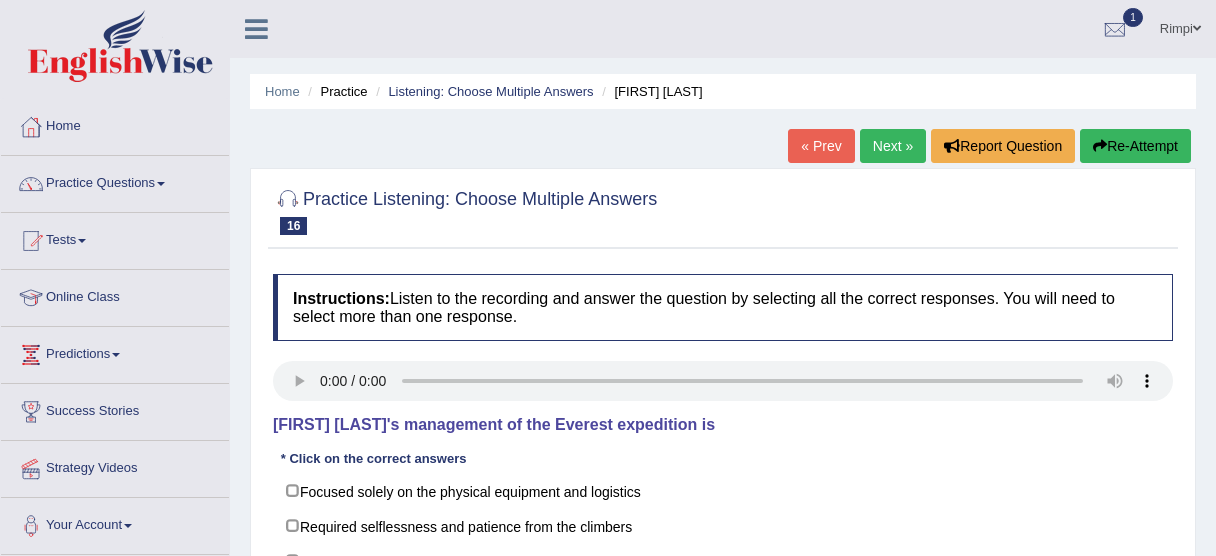 scroll, scrollTop: 0, scrollLeft: 0, axis: both 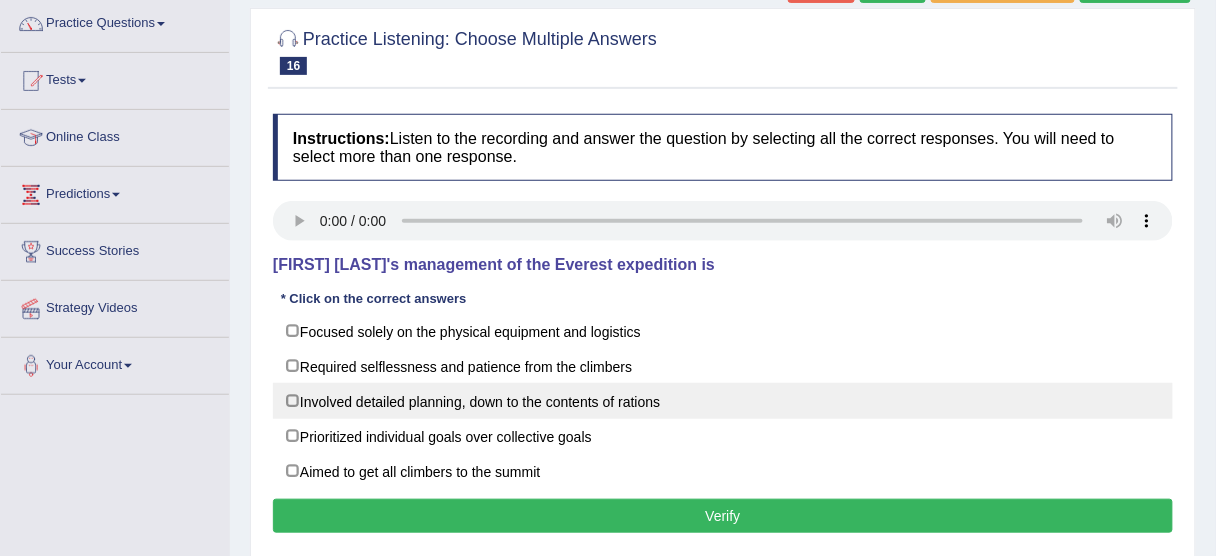 click on "Involved detailed planning, down to the contents of rations" at bounding box center [723, 401] 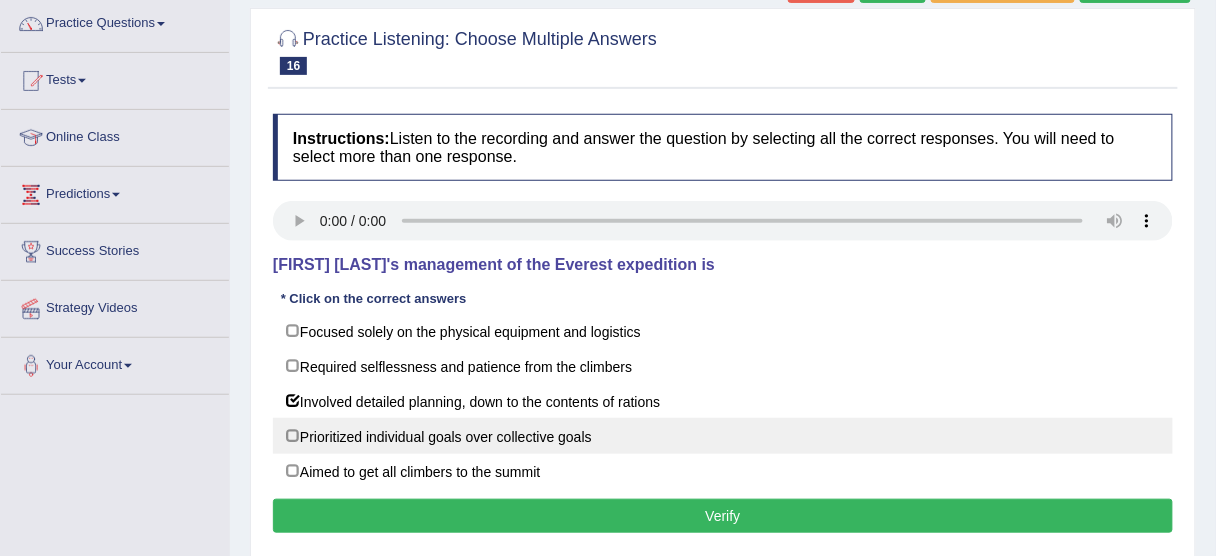 click on "Prioritized individual goals over collective goals" at bounding box center [723, 436] 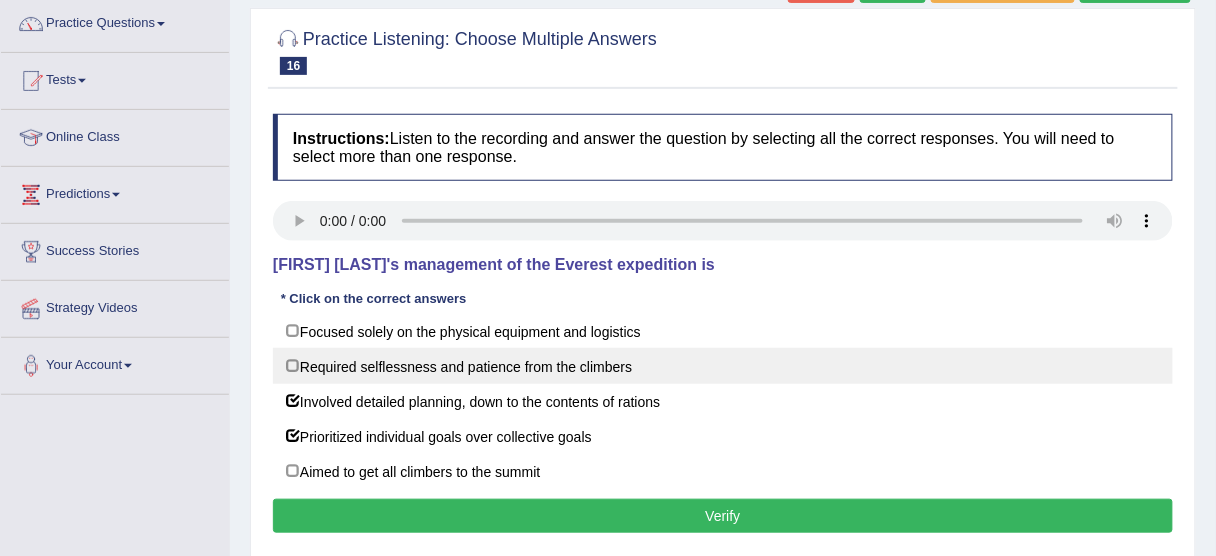click on "Required selflessness and patience from the climbers" at bounding box center [723, 366] 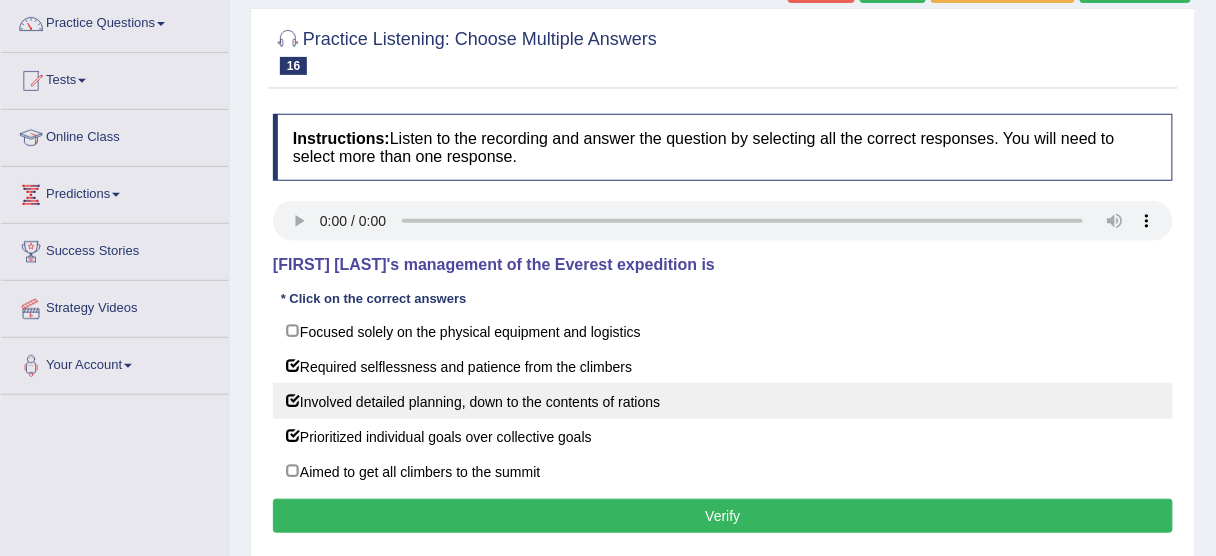 click on "Involved detailed planning, down to the contents of rations" at bounding box center (723, 401) 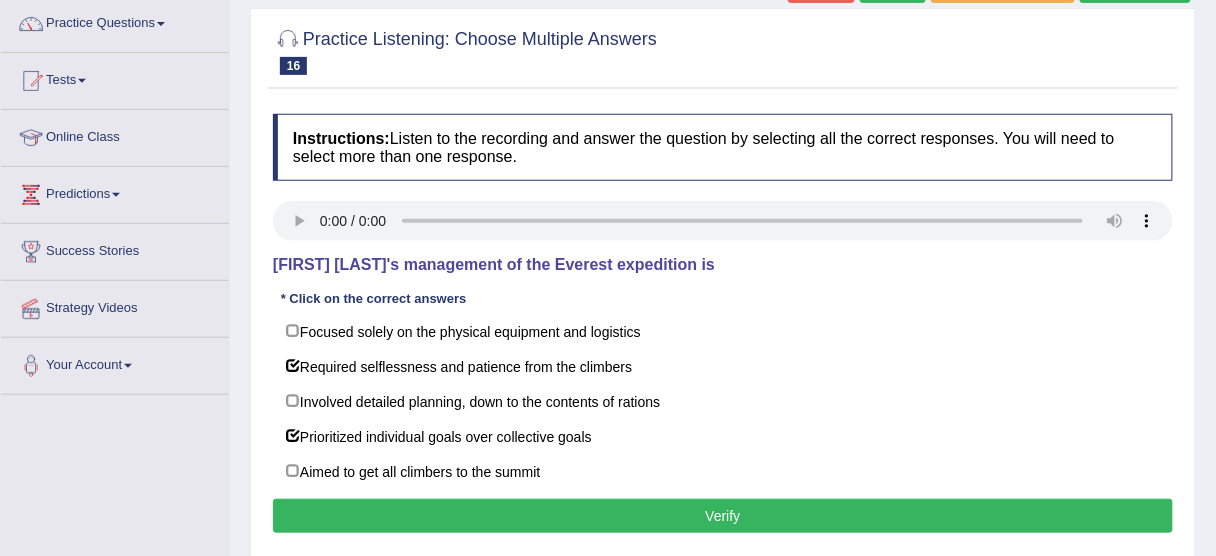 click on "Verify" at bounding box center (723, 516) 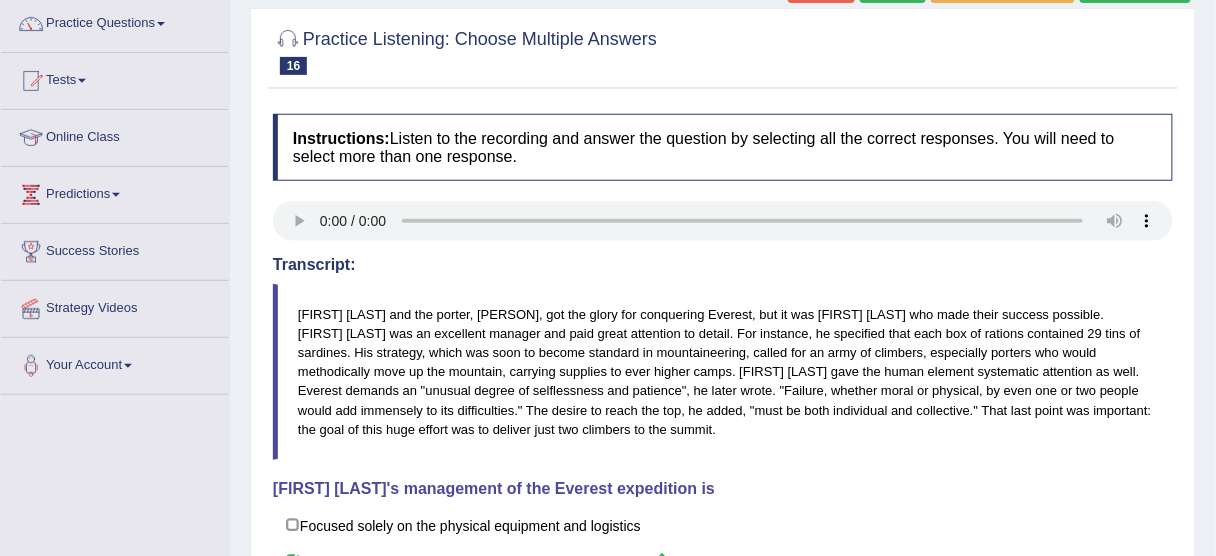 scroll, scrollTop: 80, scrollLeft: 0, axis: vertical 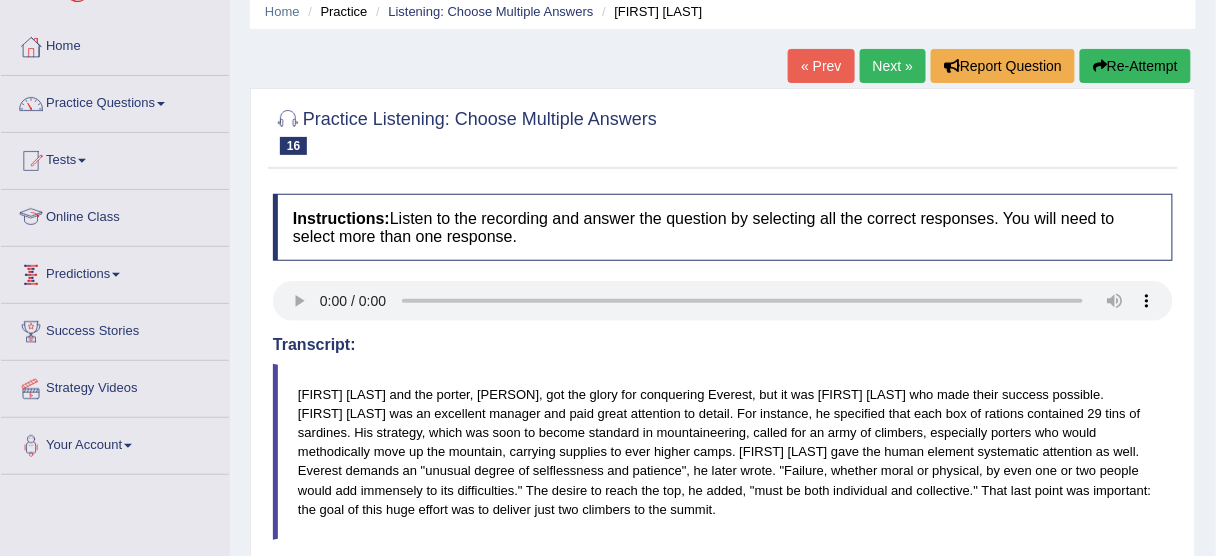 click on "Online Class" at bounding box center [115, 215] 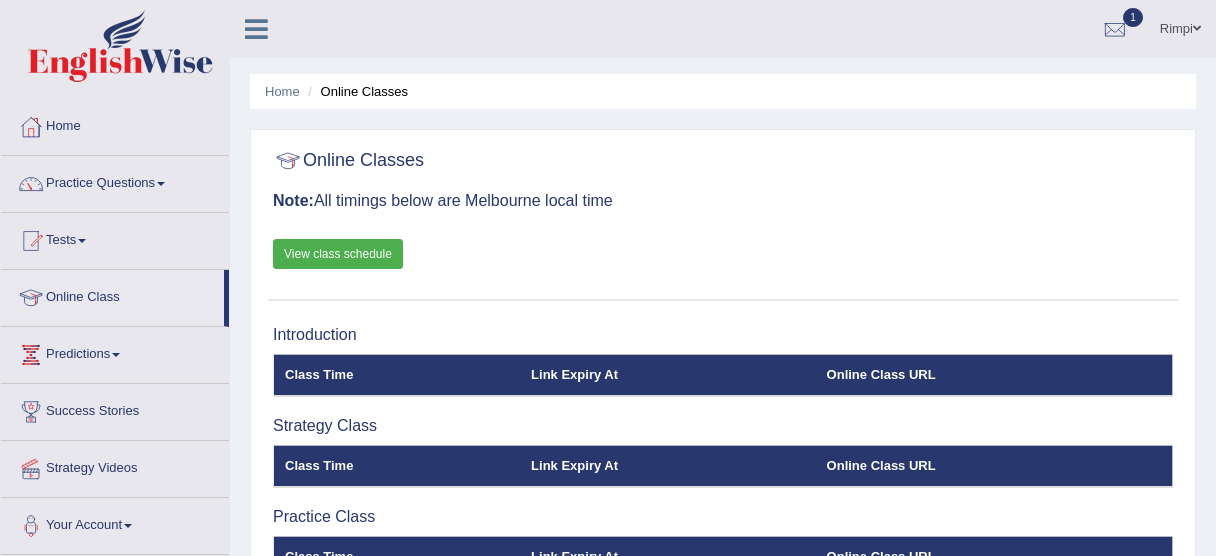 scroll, scrollTop: 0, scrollLeft: 0, axis: both 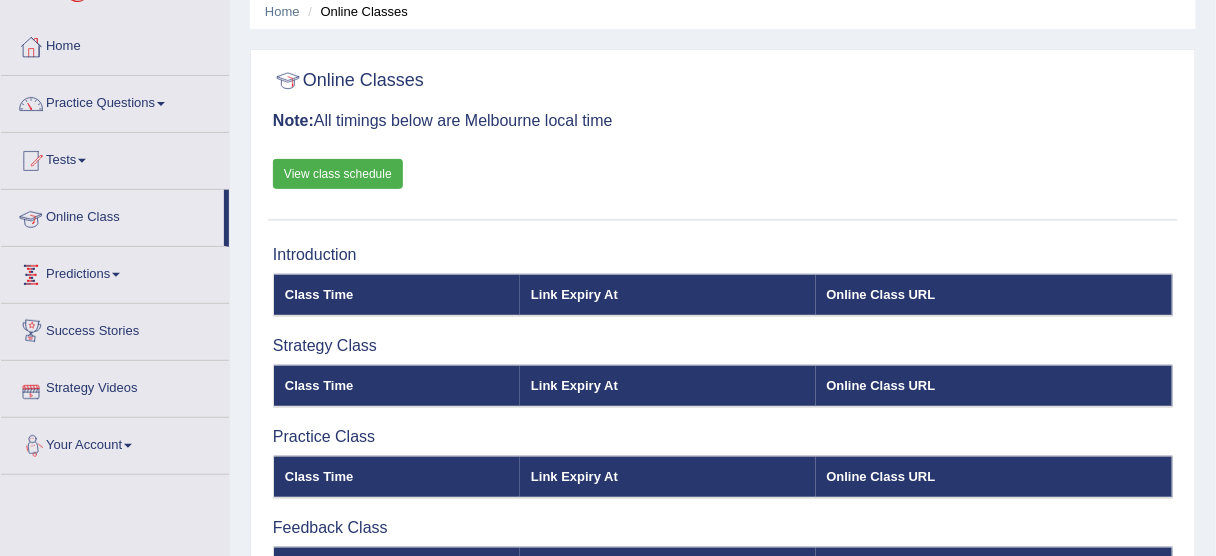 click on "Predictions" at bounding box center (115, 272) 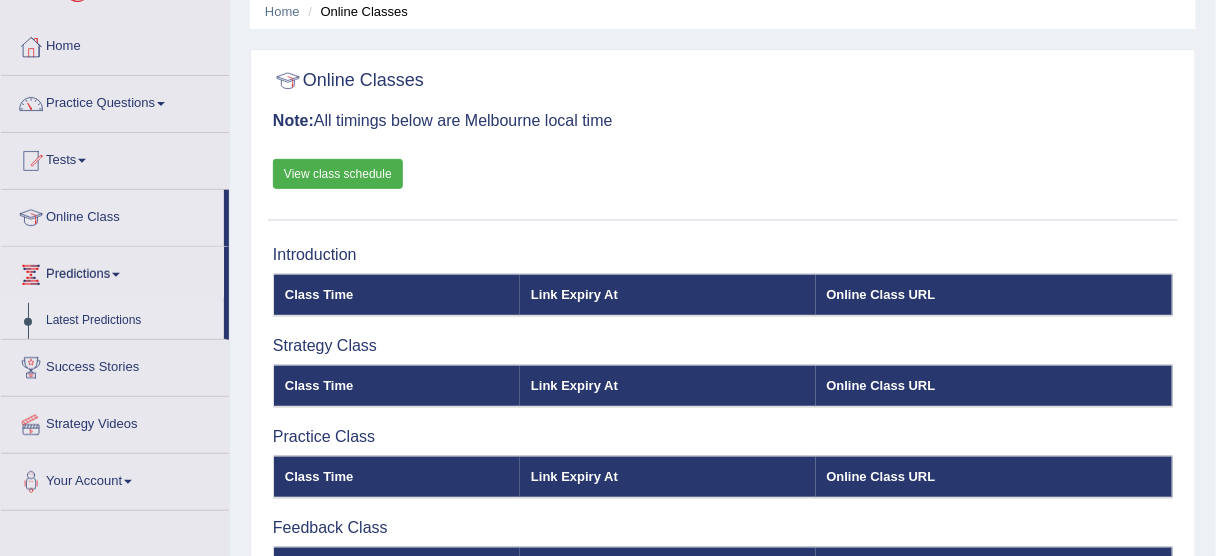 click on "Latest Predictions" at bounding box center (130, 321) 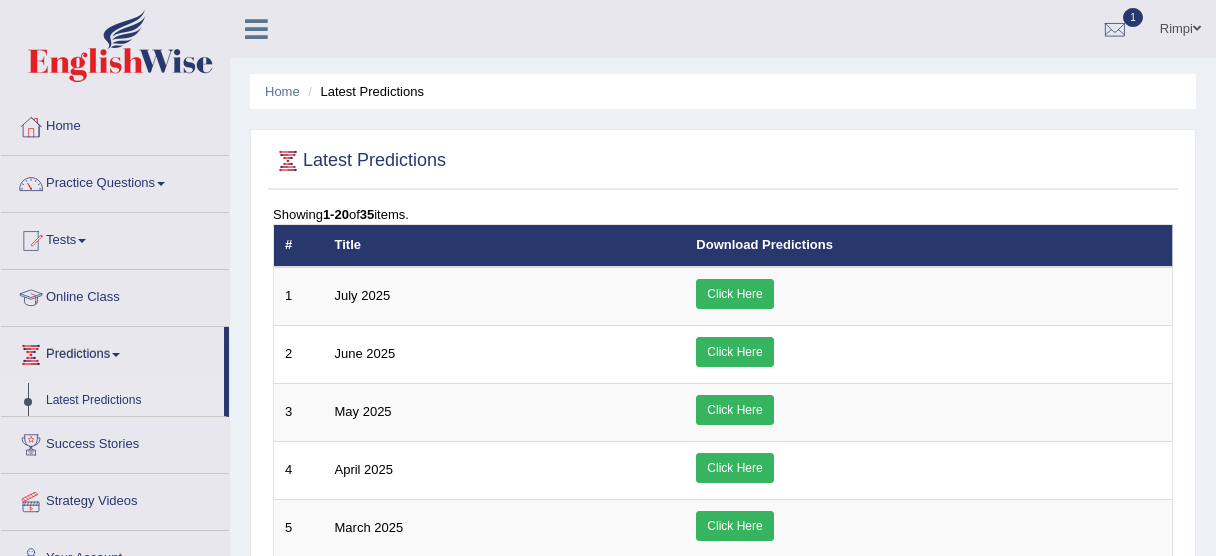 scroll, scrollTop: 80, scrollLeft: 0, axis: vertical 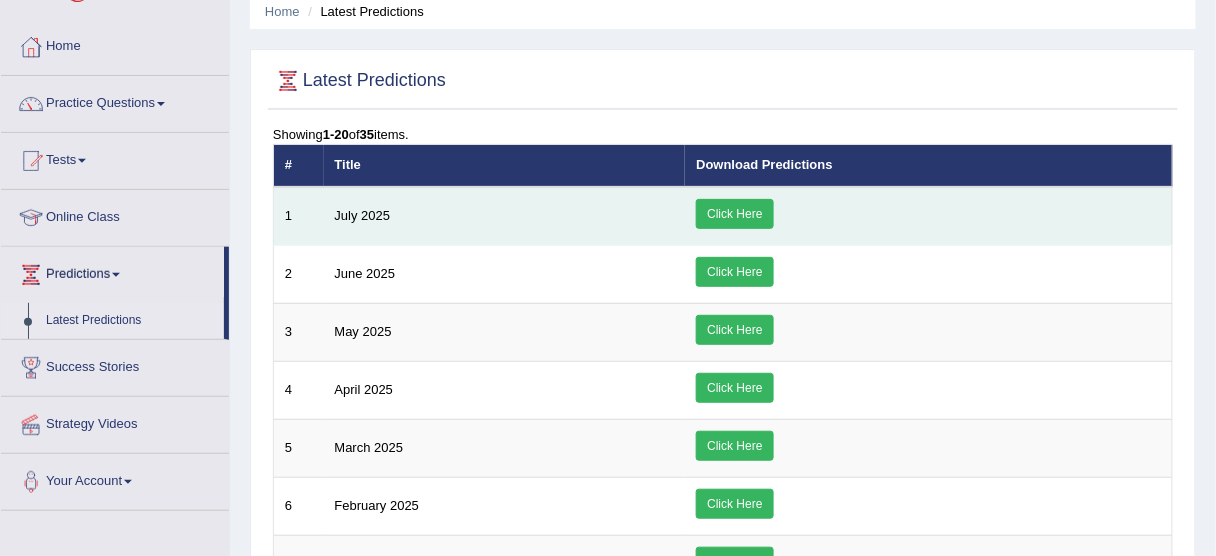 click on "Click Here" at bounding box center (734, 214) 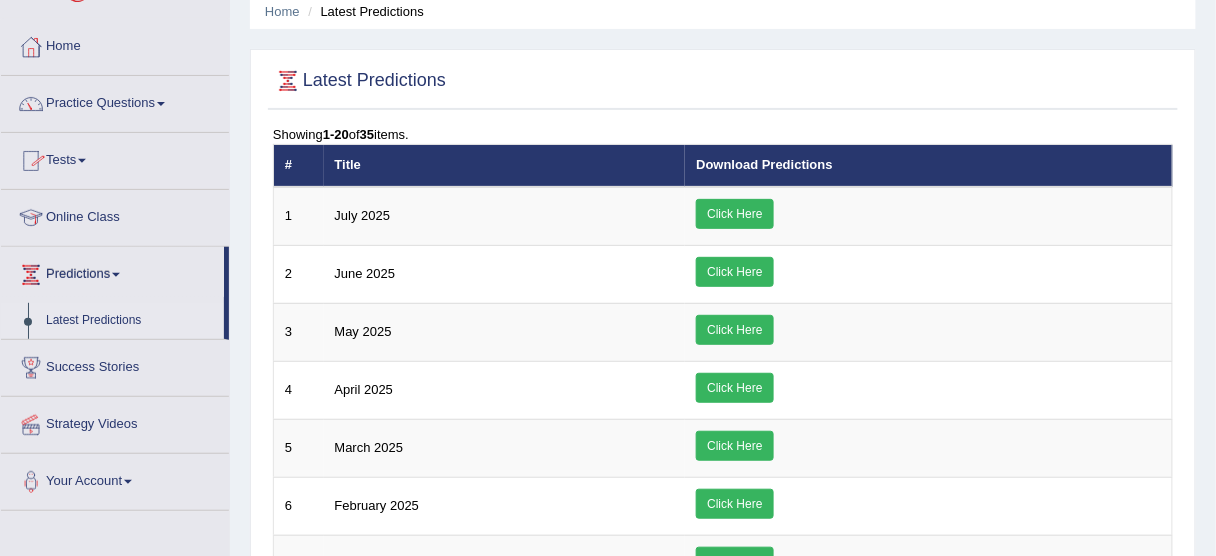 click on "Online Class" at bounding box center [115, 215] 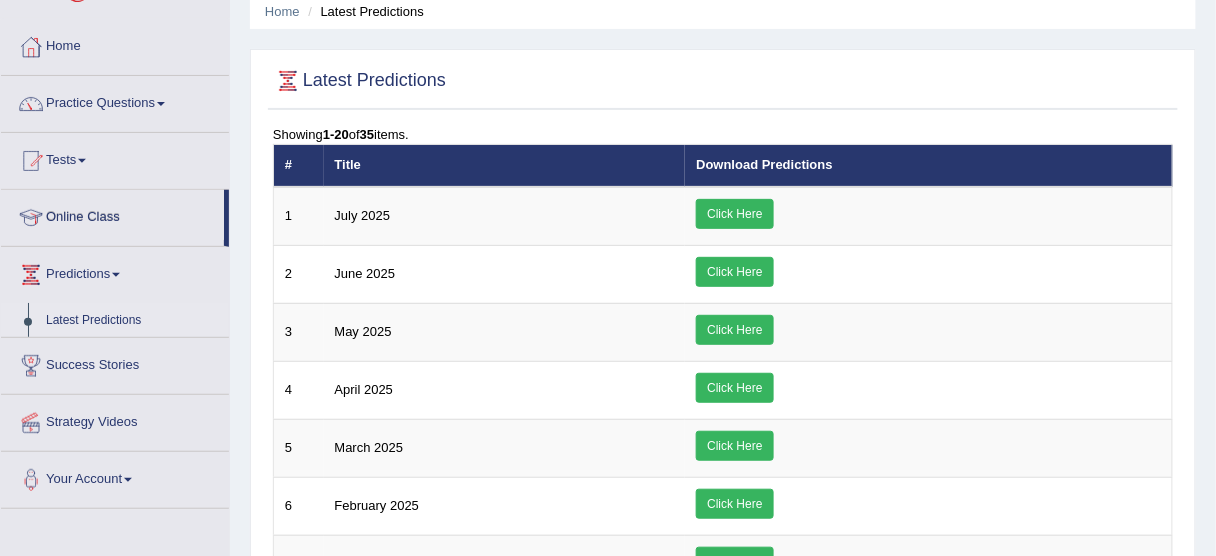 click on "Online Class" at bounding box center (112, 215) 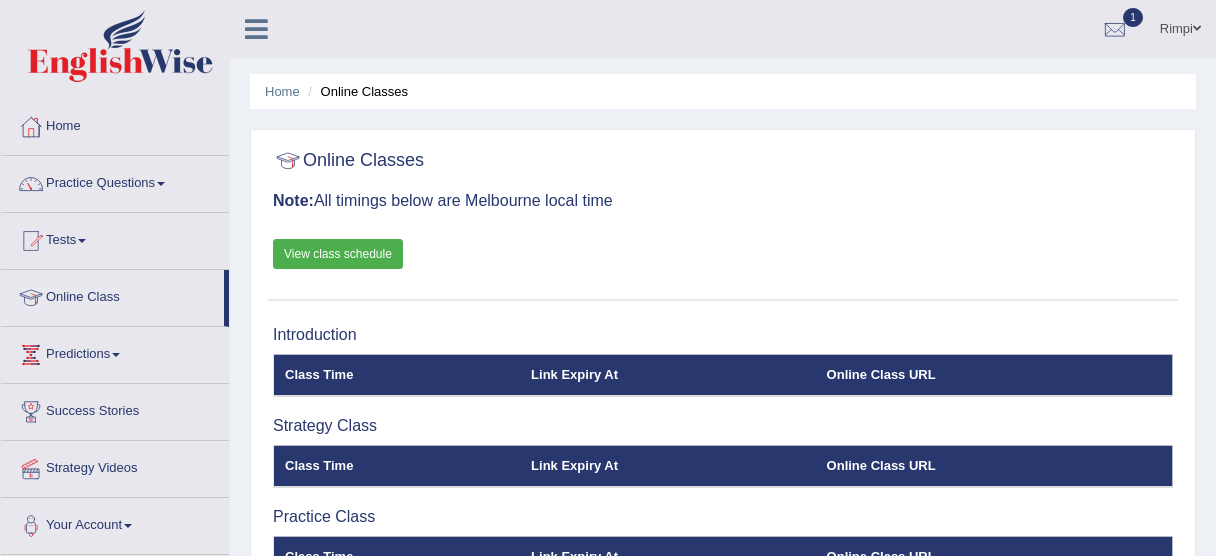 scroll, scrollTop: 0, scrollLeft: 0, axis: both 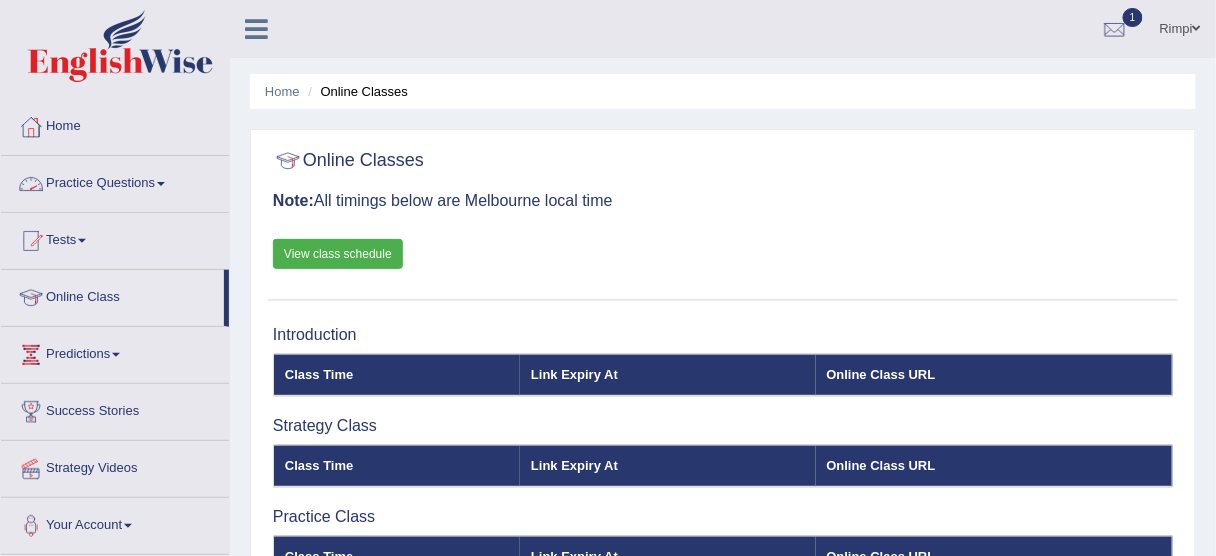 click on "Practice Questions" at bounding box center [115, 181] 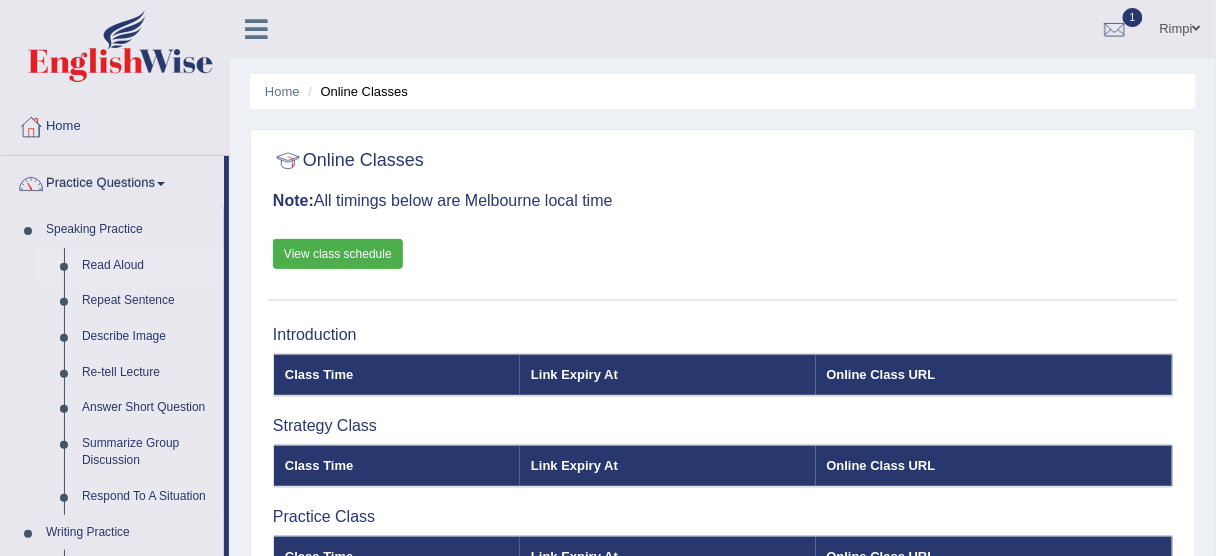 click on "Read Aloud" at bounding box center [148, 266] 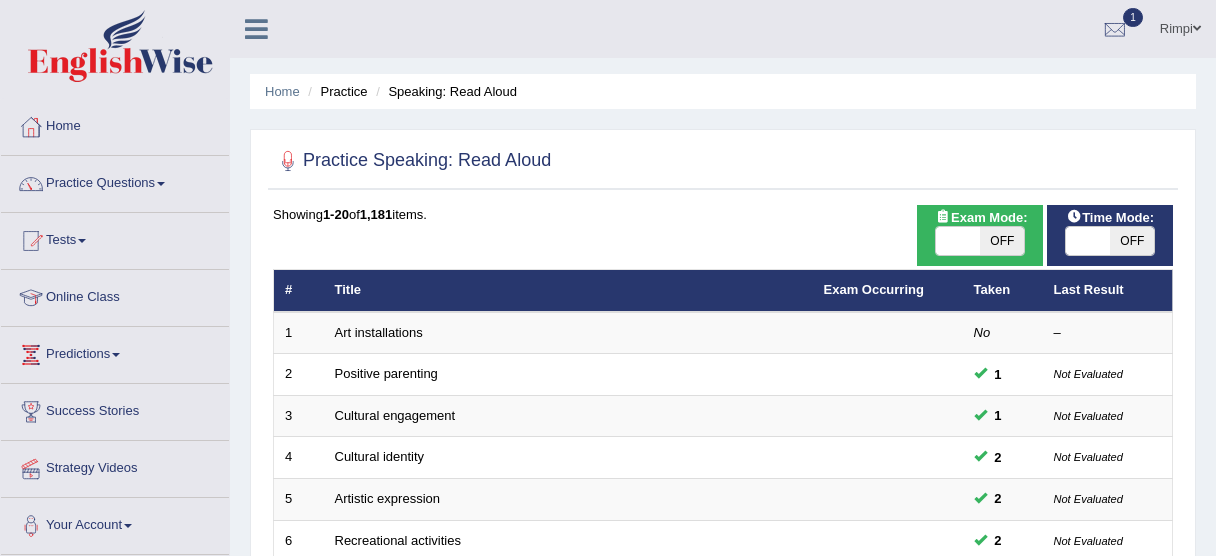 scroll, scrollTop: 0, scrollLeft: 0, axis: both 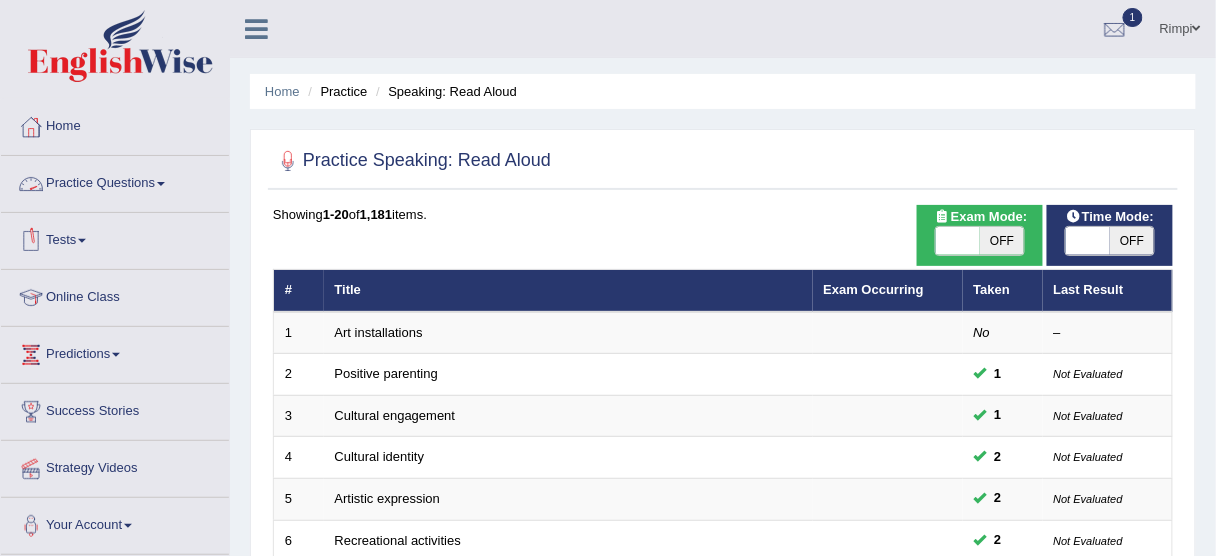 click on "Practice Questions" at bounding box center (115, 181) 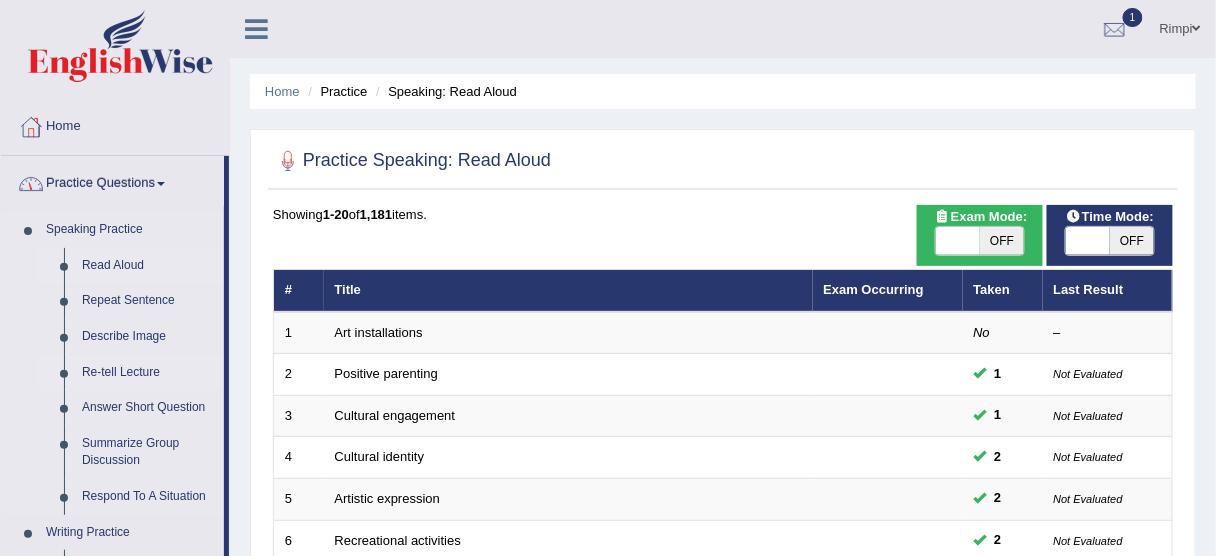 scroll, scrollTop: 240, scrollLeft: 0, axis: vertical 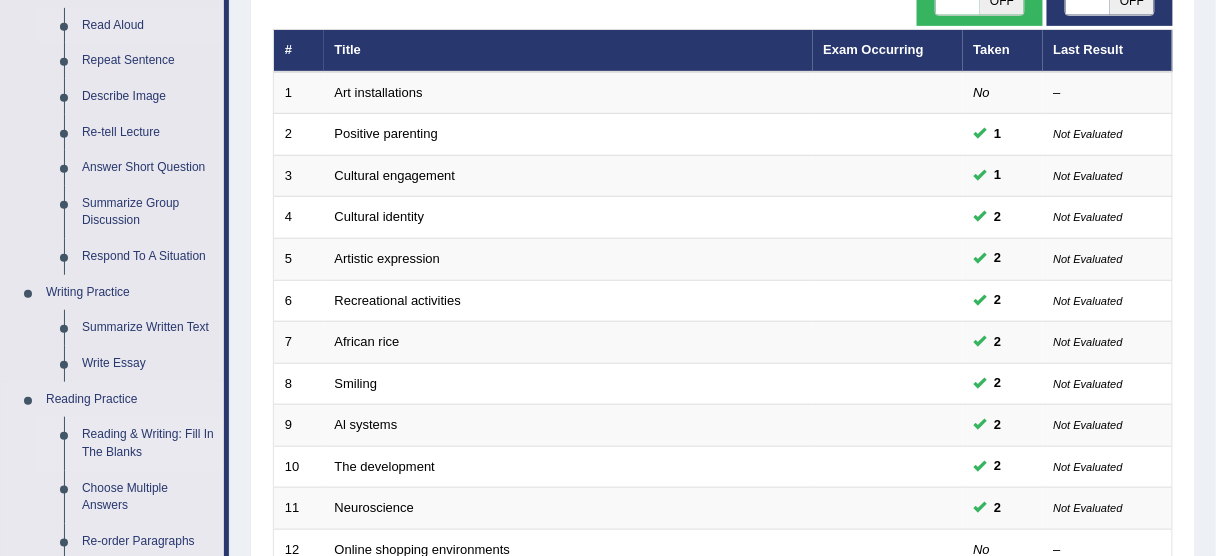 click on "Reading & Writing: Fill In The Blanks" at bounding box center [148, 443] 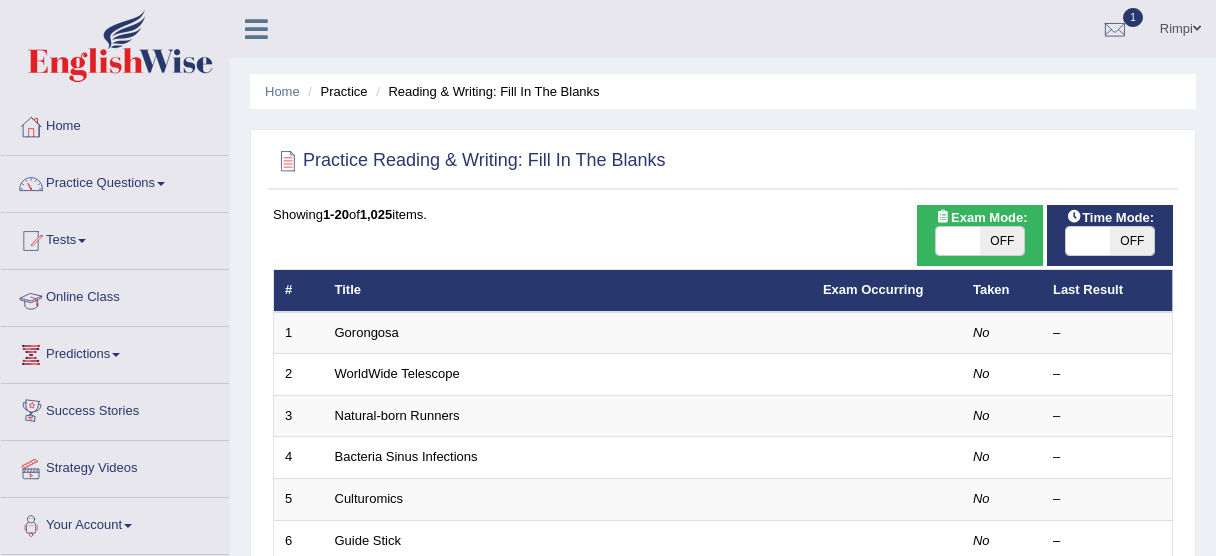 scroll, scrollTop: 0, scrollLeft: 0, axis: both 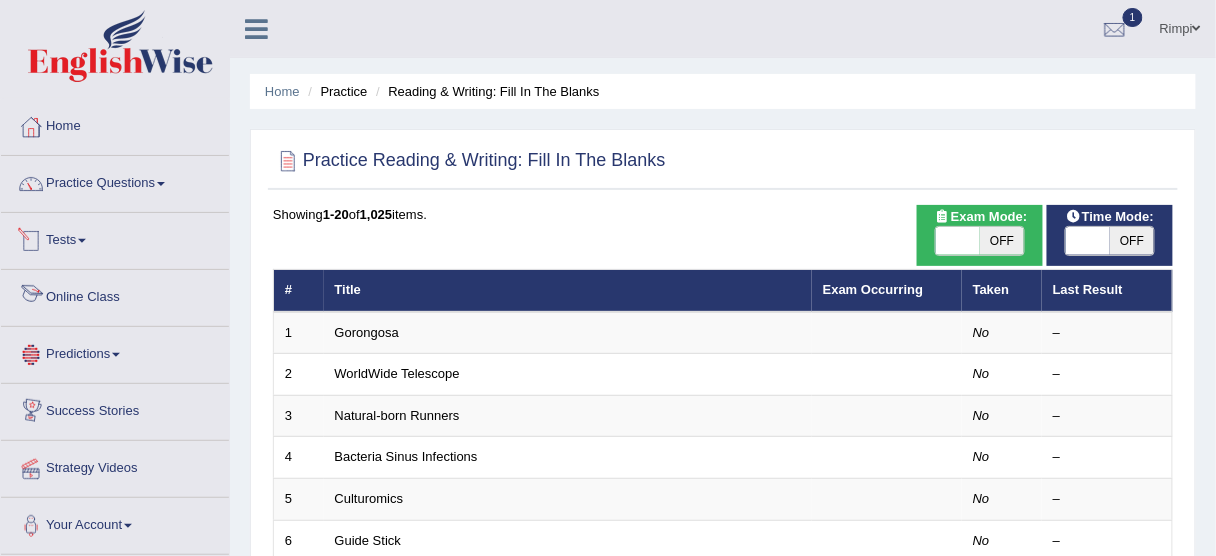 click on "Tests" at bounding box center (115, 238) 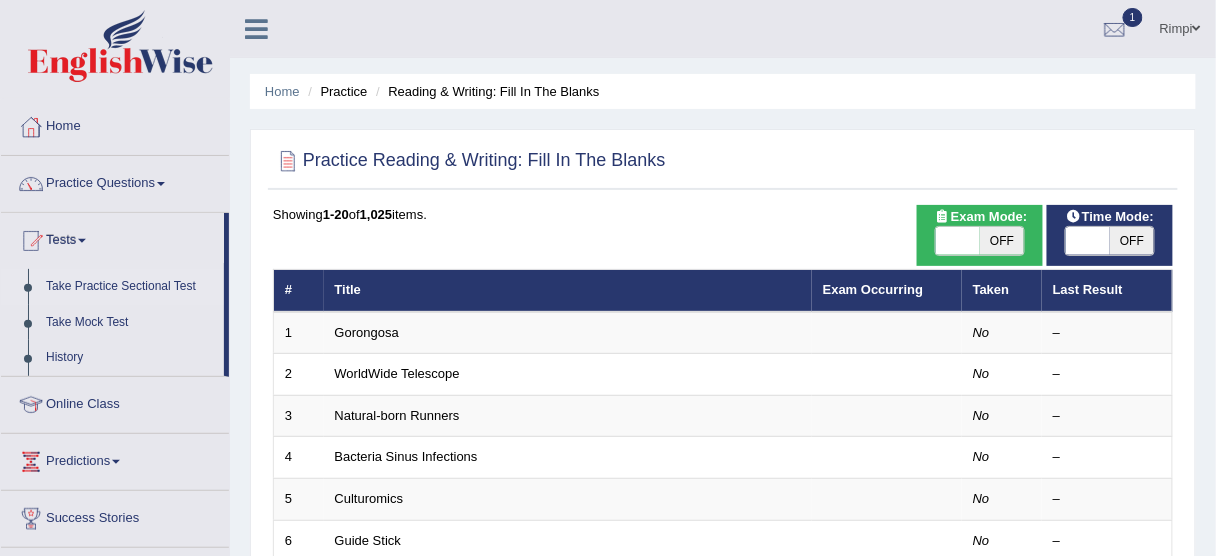 click on "Take Practice Sectional Test" at bounding box center (130, 287) 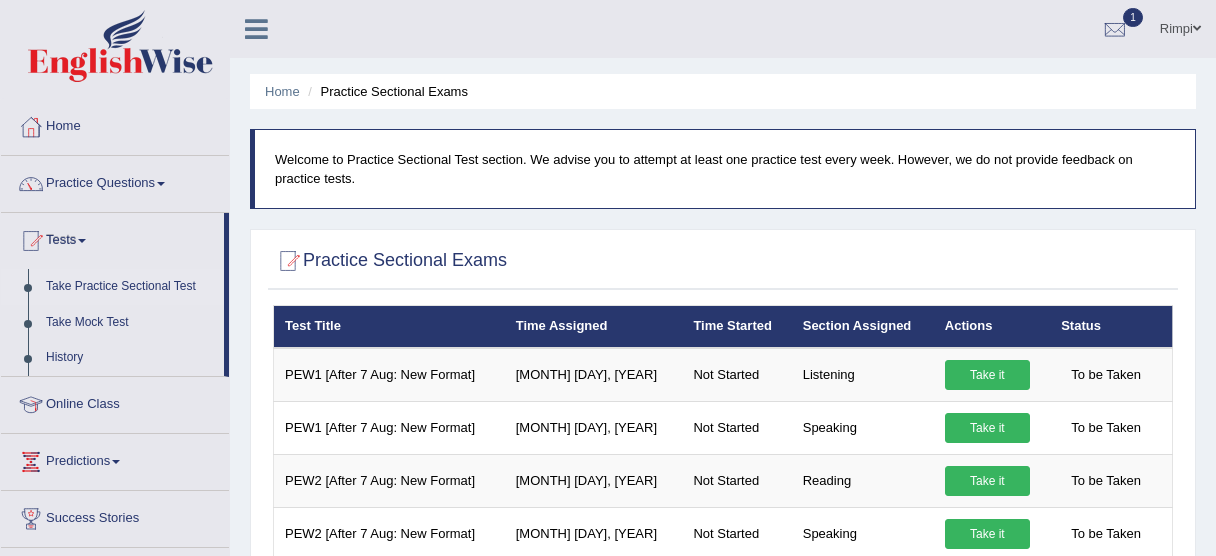 scroll, scrollTop: 416, scrollLeft: 0, axis: vertical 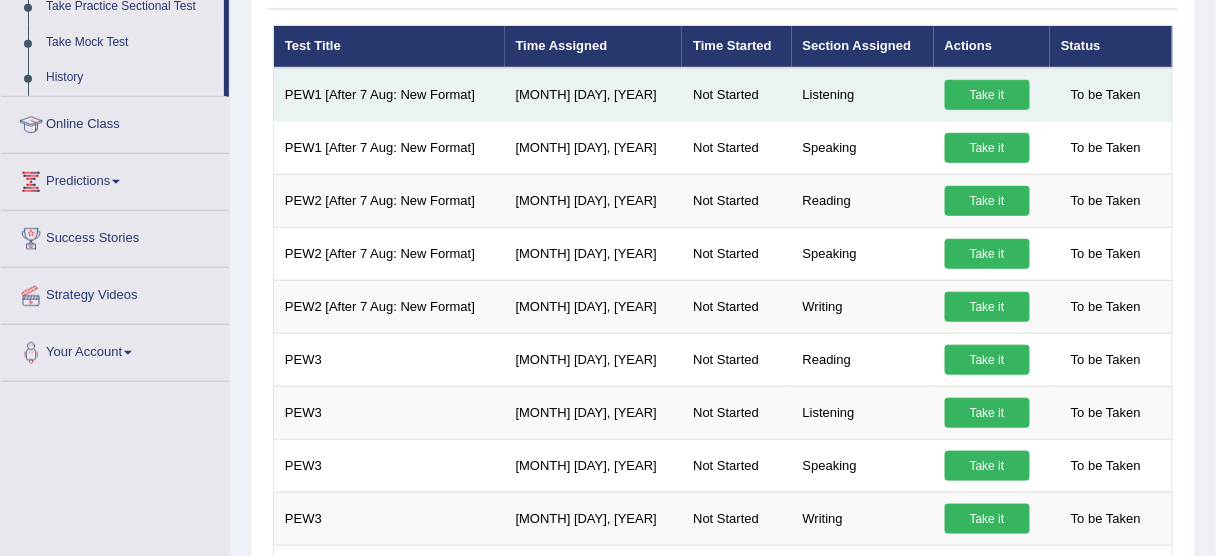 click on "Take it" at bounding box center (987, 95) 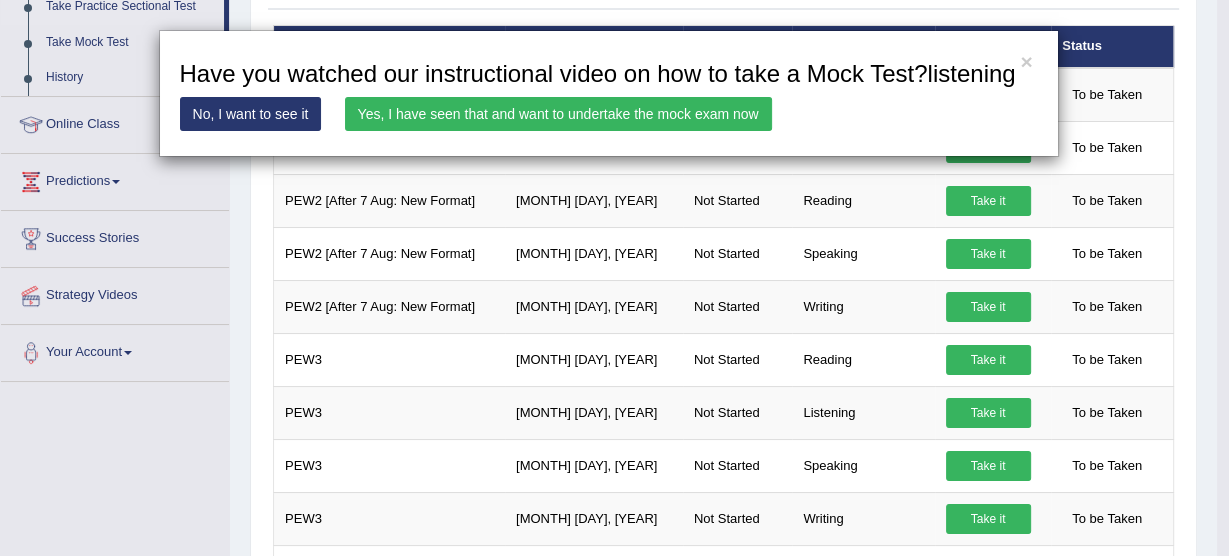 click on "Yes, I have seen that and want to undertake the mock exam now" at bounding box center [558, 114] 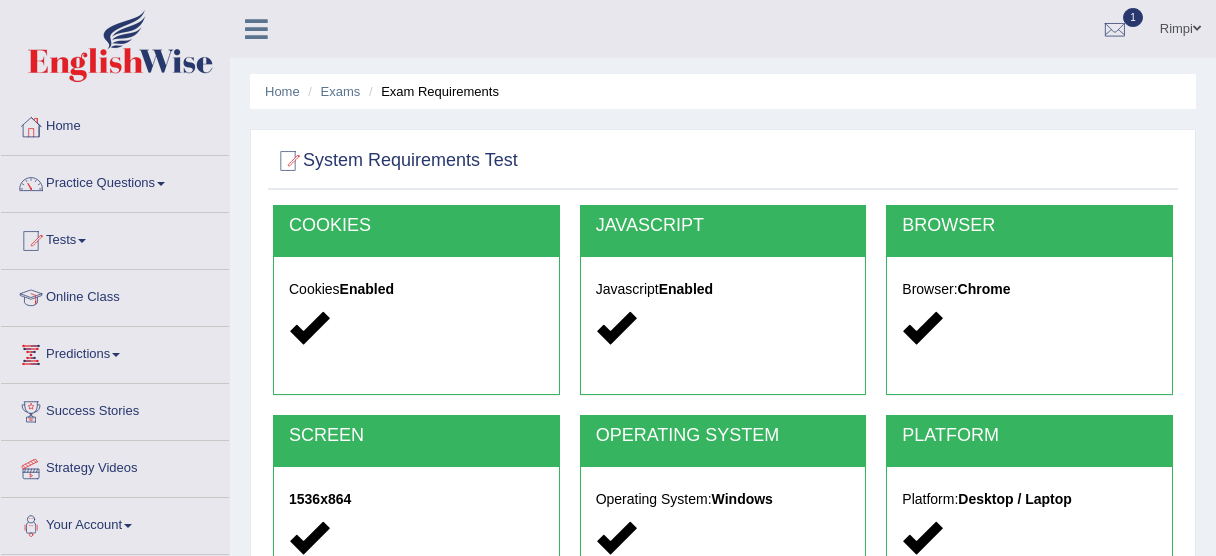 scroll, scrollTop: 320, scrollLeft: 0, axis: vertical 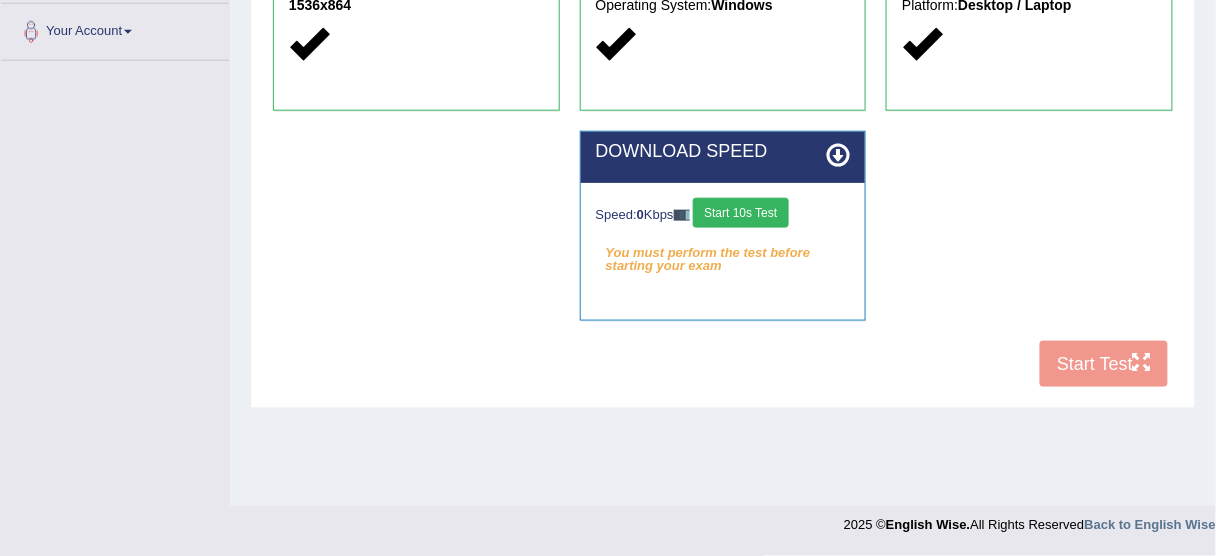 click on "Start 10s Test" at bounding box center [740, 213] 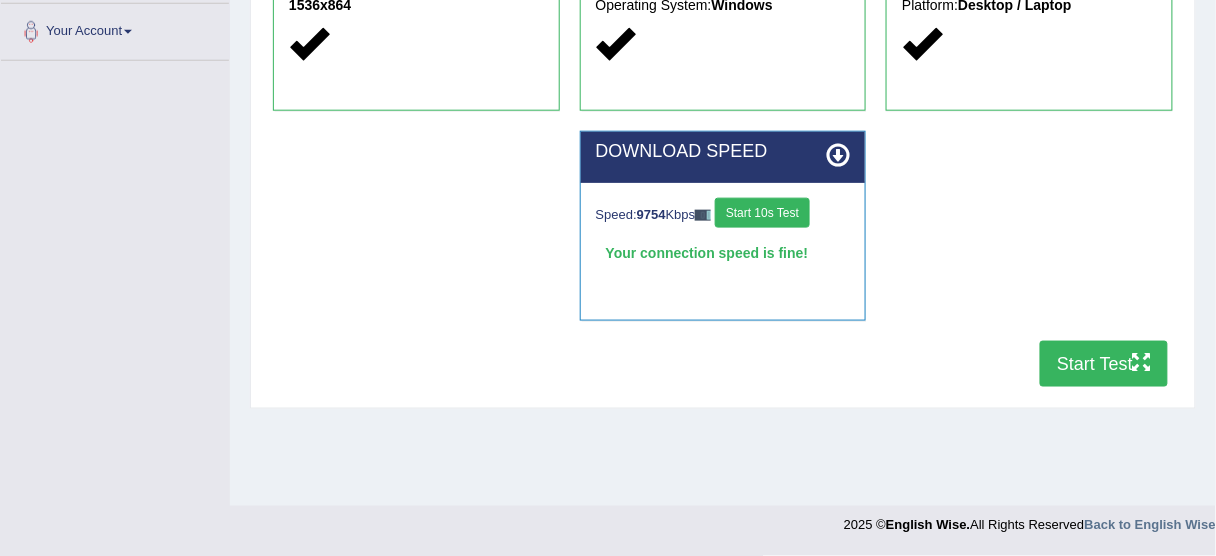 click on "Start Test" at bounding box center (1104, 364) 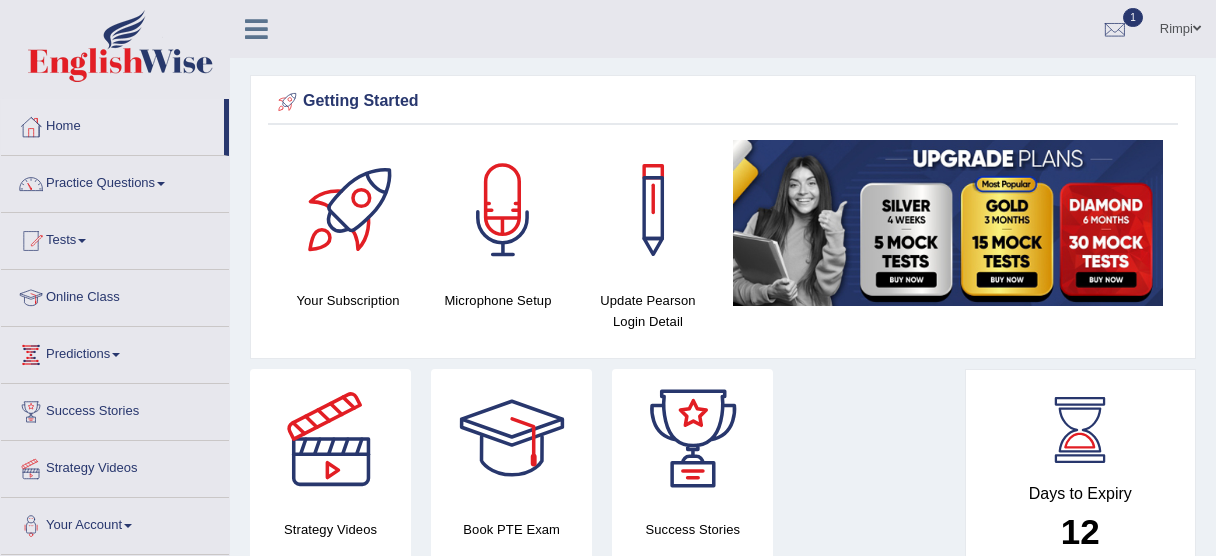 scroll, scrollTop: 0, scrollLeft: 0, axis: both 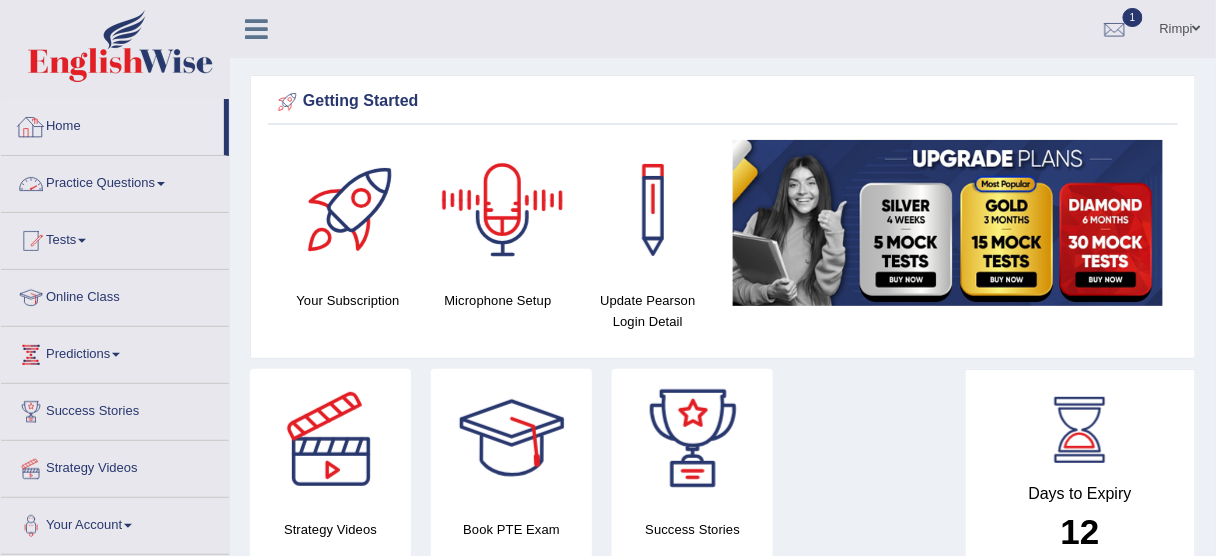 click on "Practice Questions" at bounding box center (115, 181) 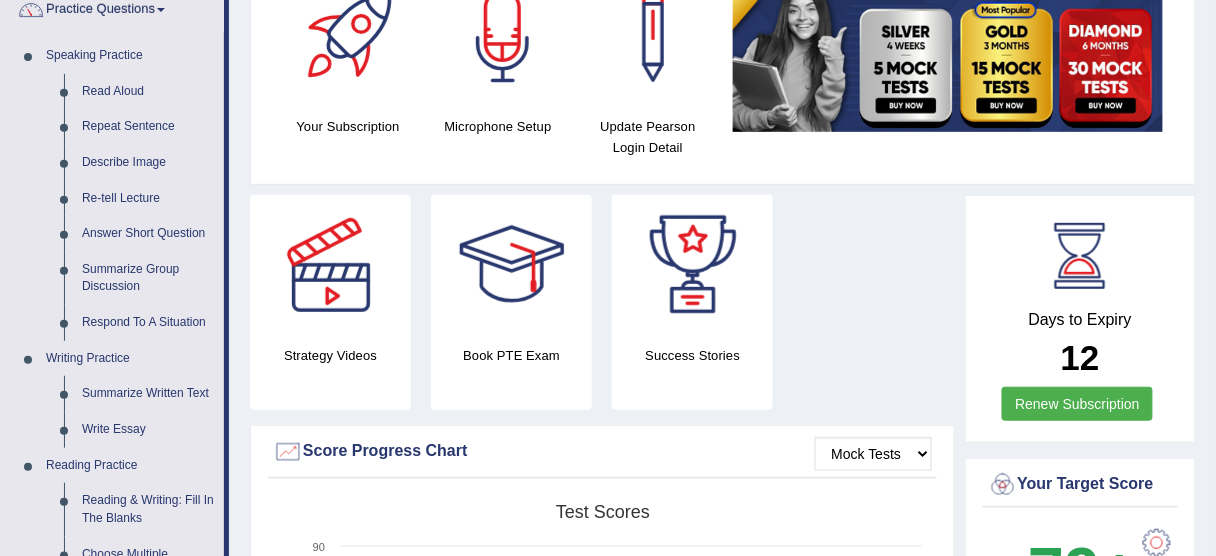 scroll, scrollTop: 0, scrollLeft: 0, axis: both 